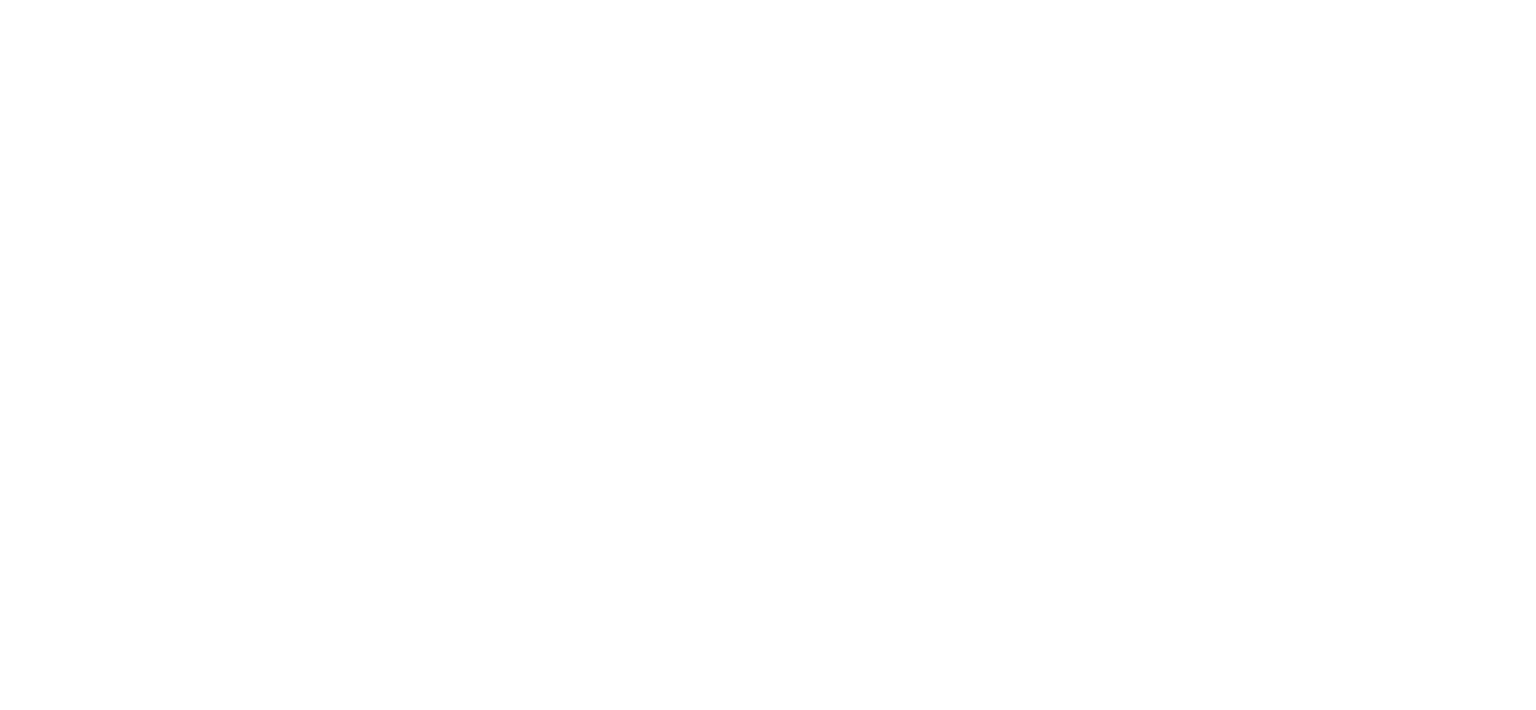 scroll, scrollTop: 0, scrollLeft: 0, axis: both 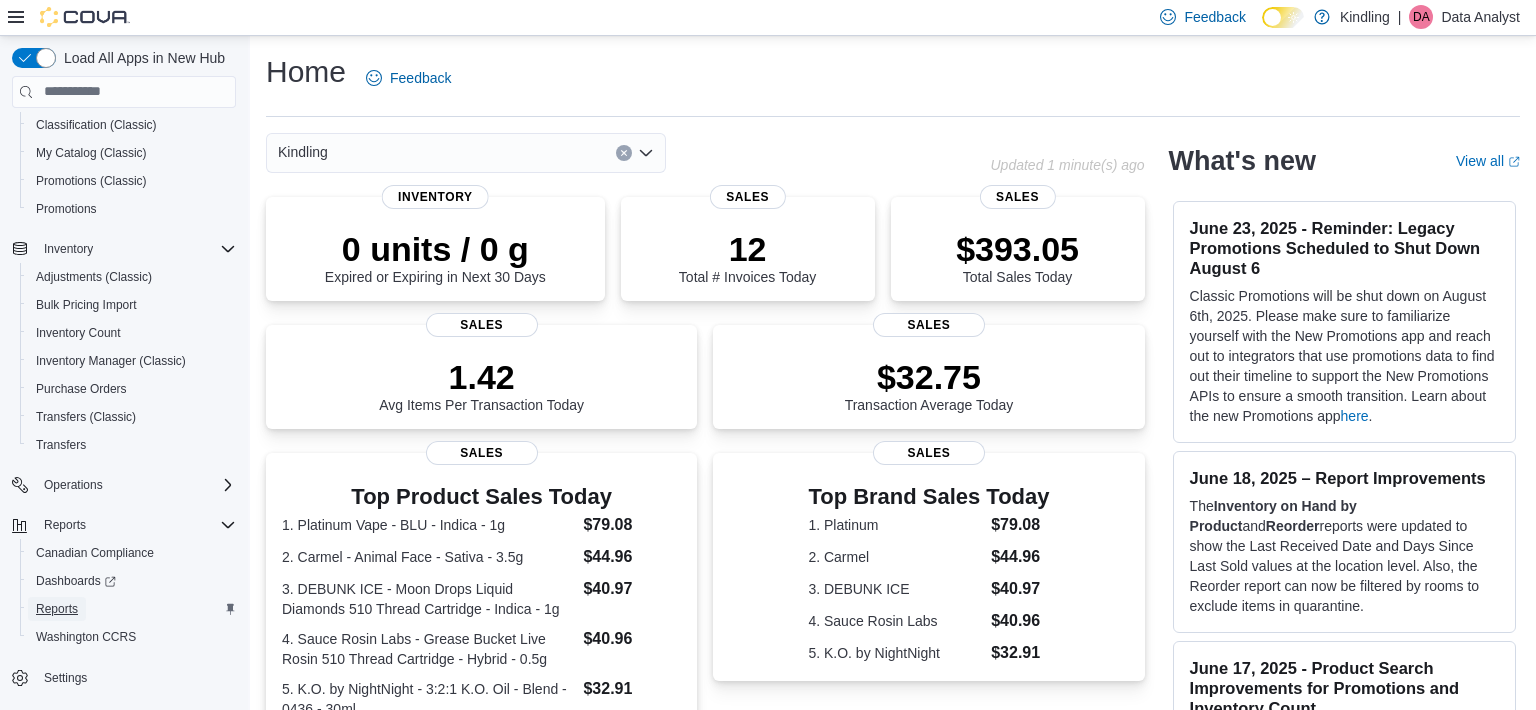 click on "Reports" at bounding box center [57, 609] 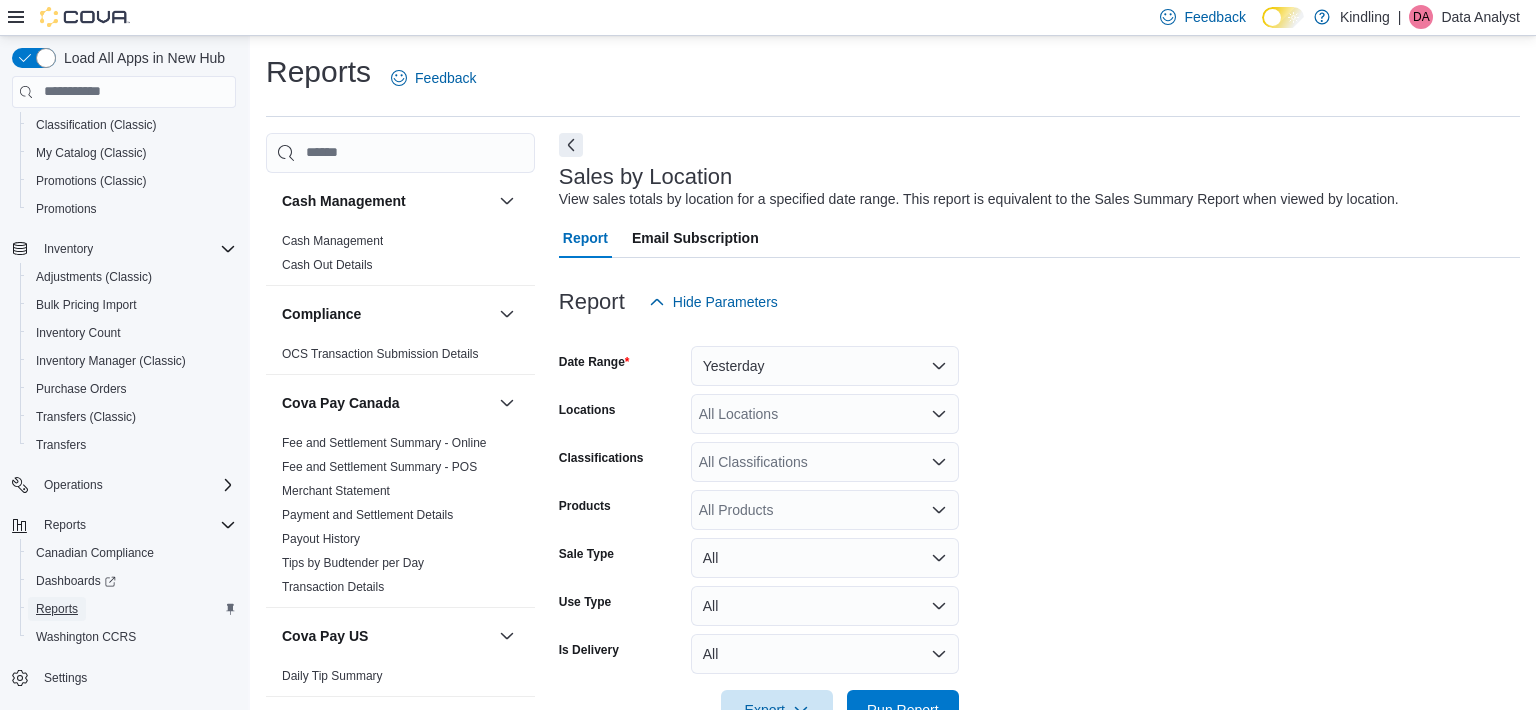 scroll, scrollTop: 46, scrollLeft: 0, axis: vertical 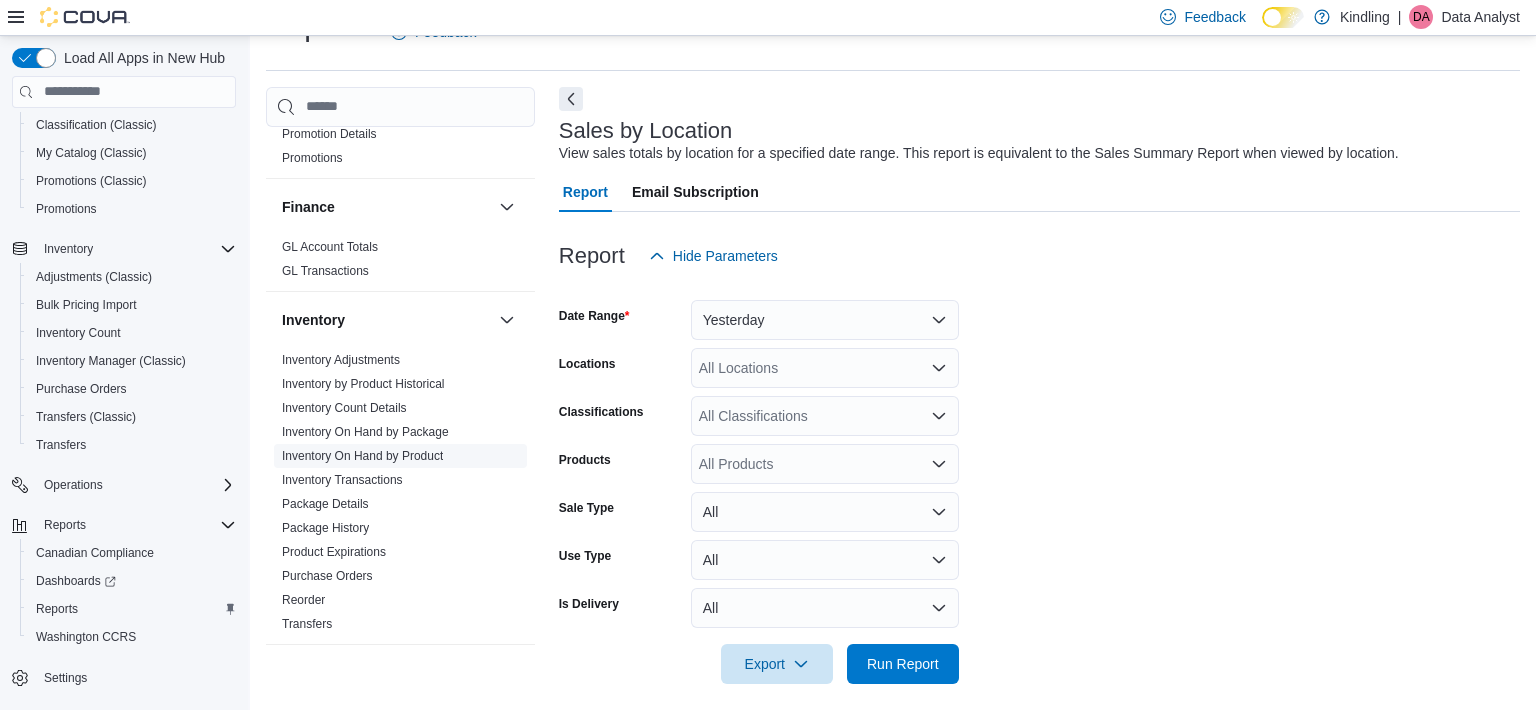 click on "Inventory On Hand by Product" at bounding box center [362, 456] 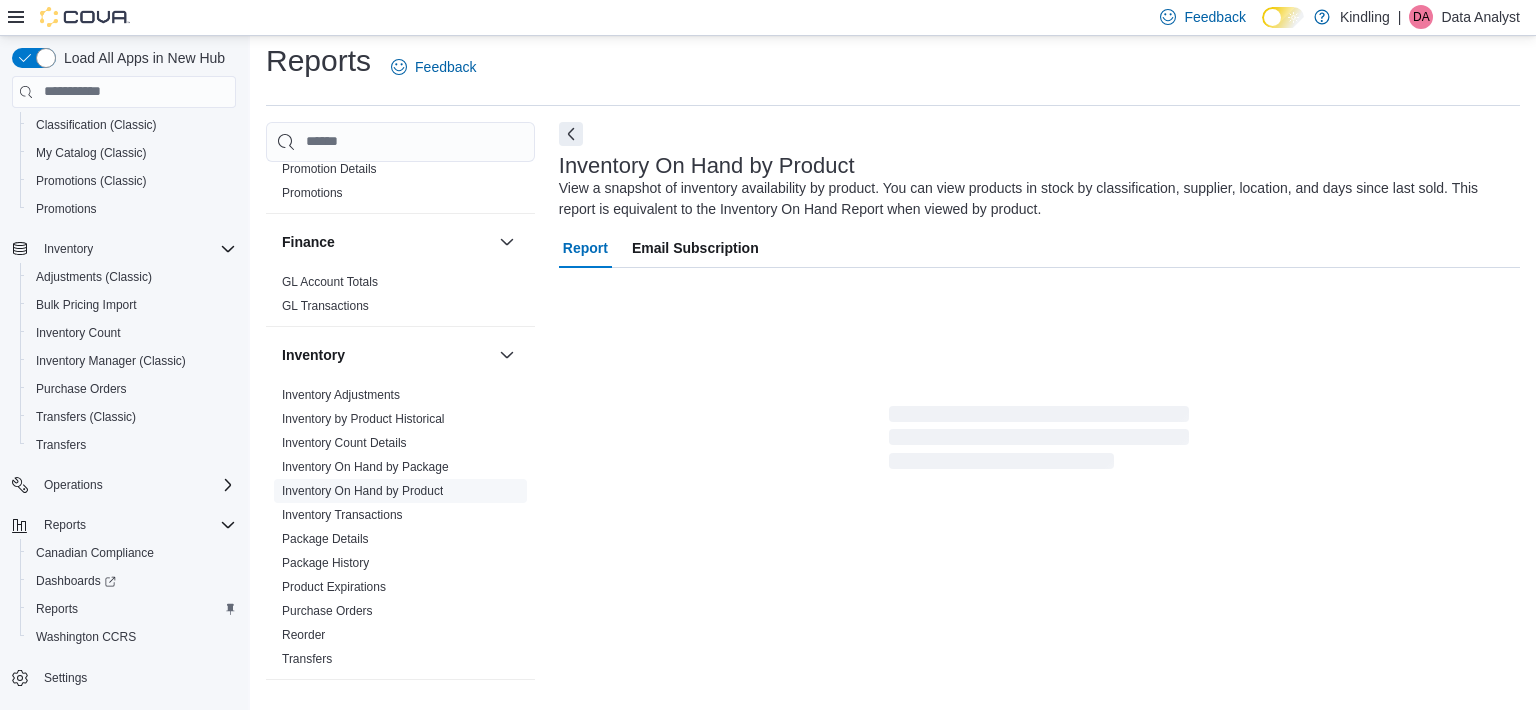 scroll, scrollTop: 67, scrollLeft: 0, axis: vertical 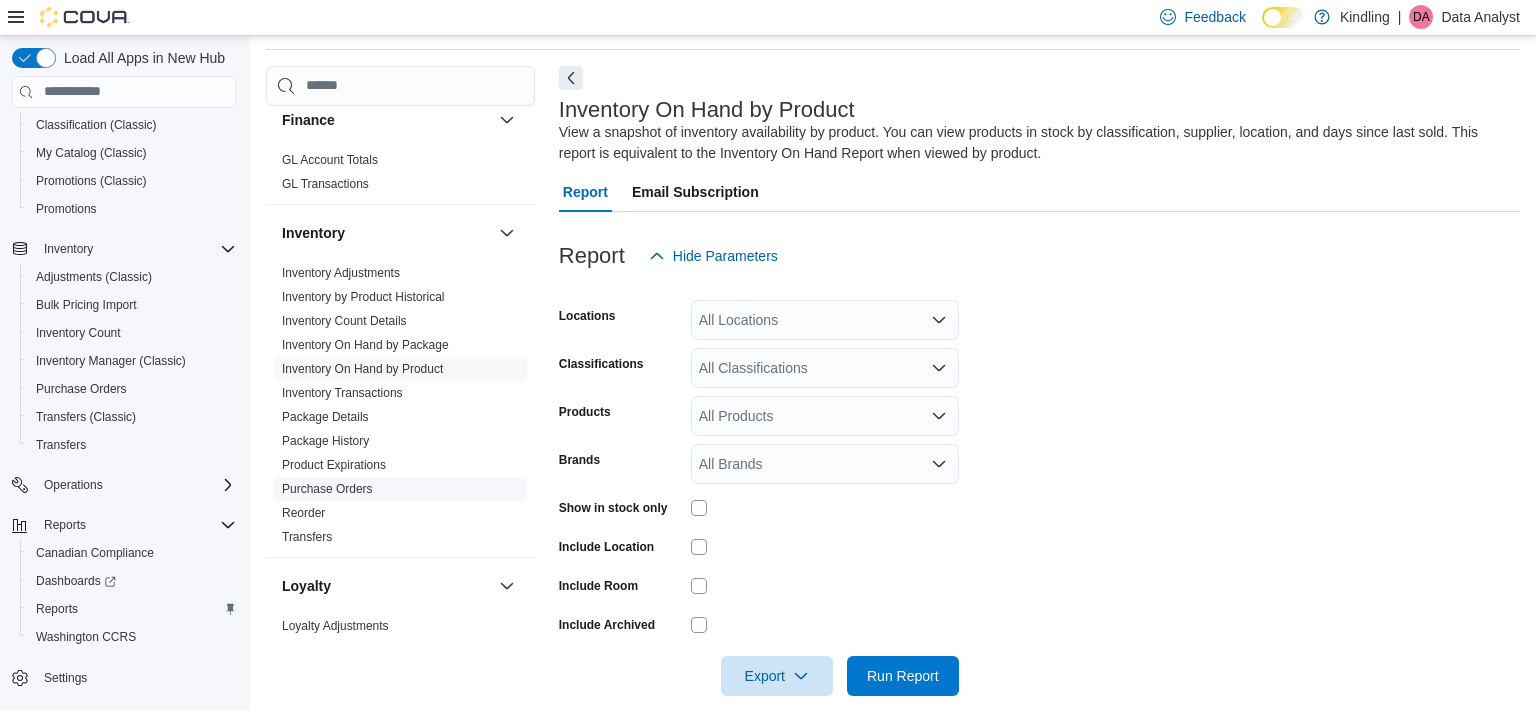 click on "Purchase Orders" at bounding box center (327, 489) 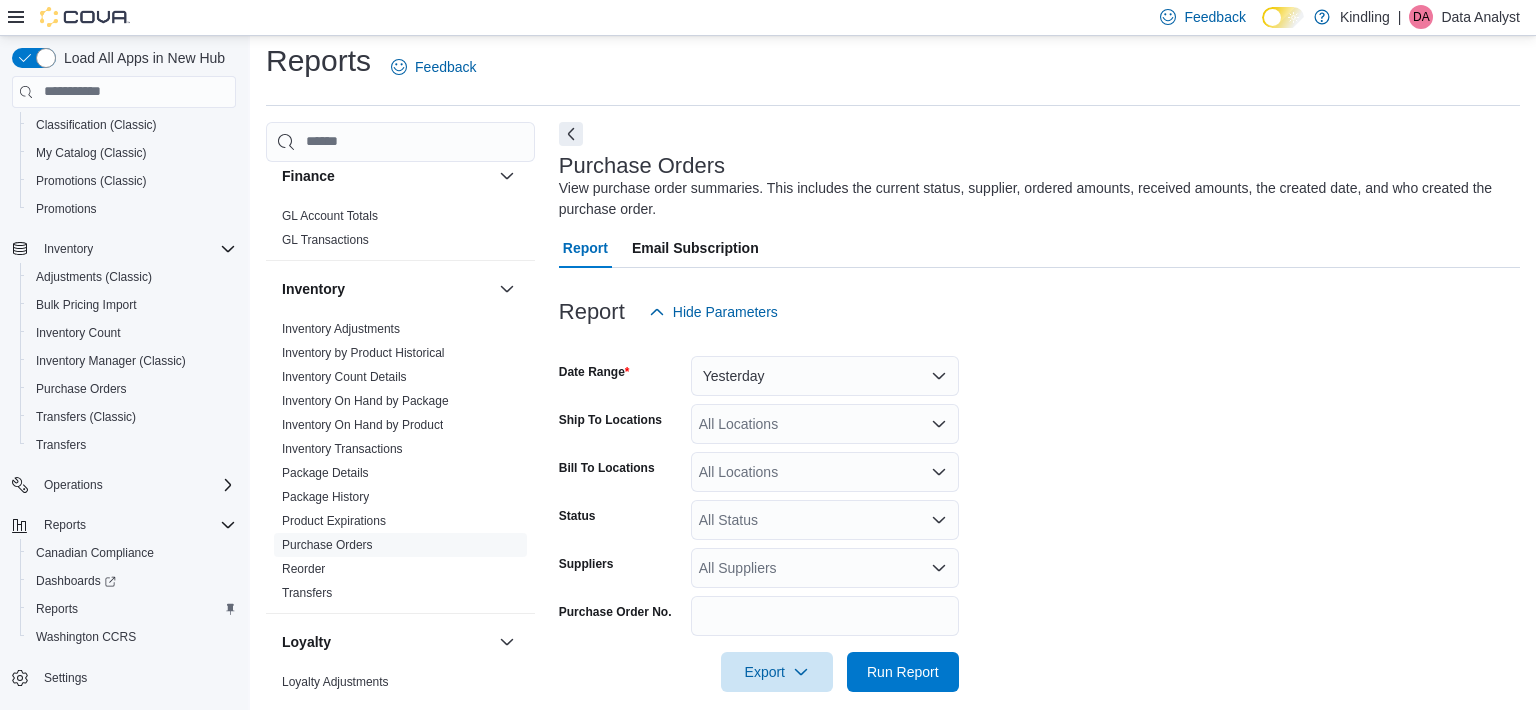 scroll, scrollTop: 32, scrollLeft: 0, axis: vertical 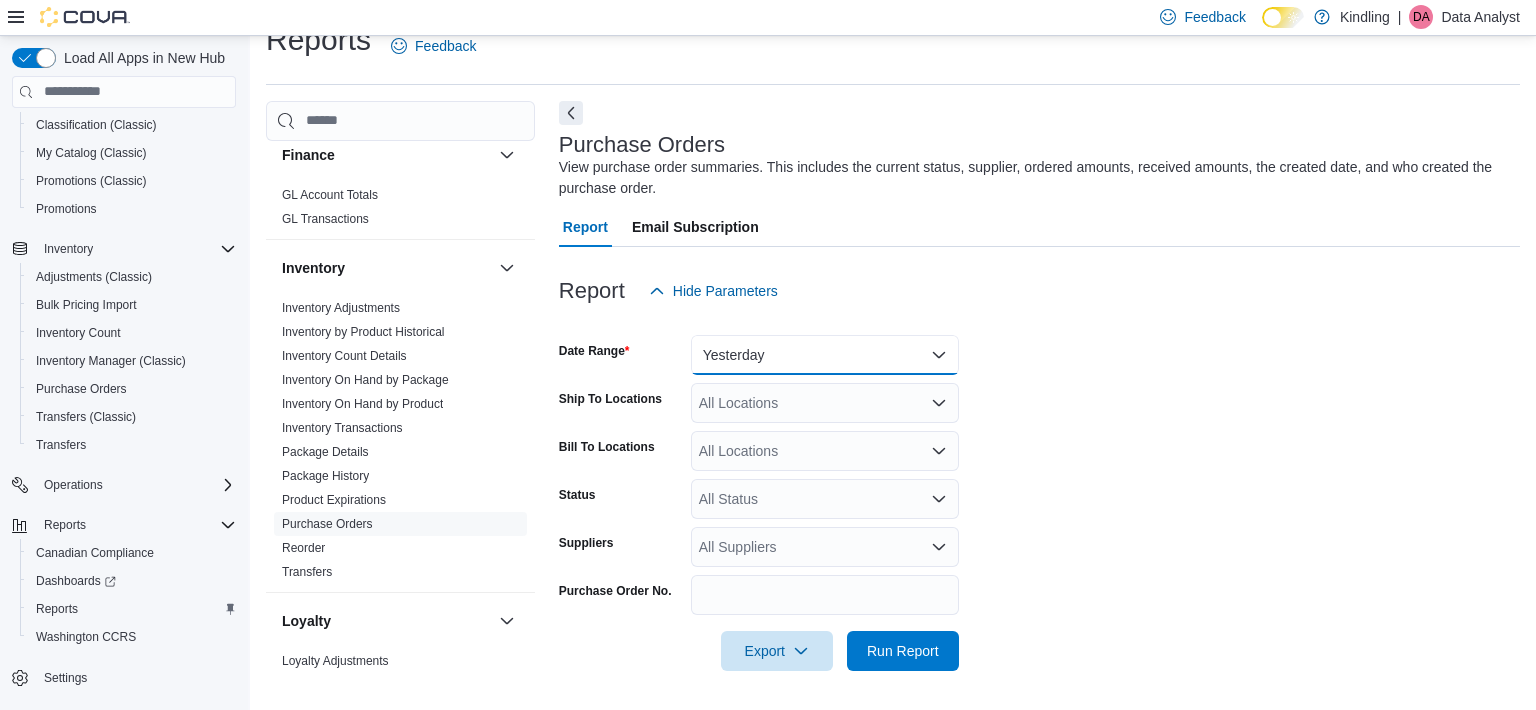 click on "Yesterday" at bounding box center [825, 355] 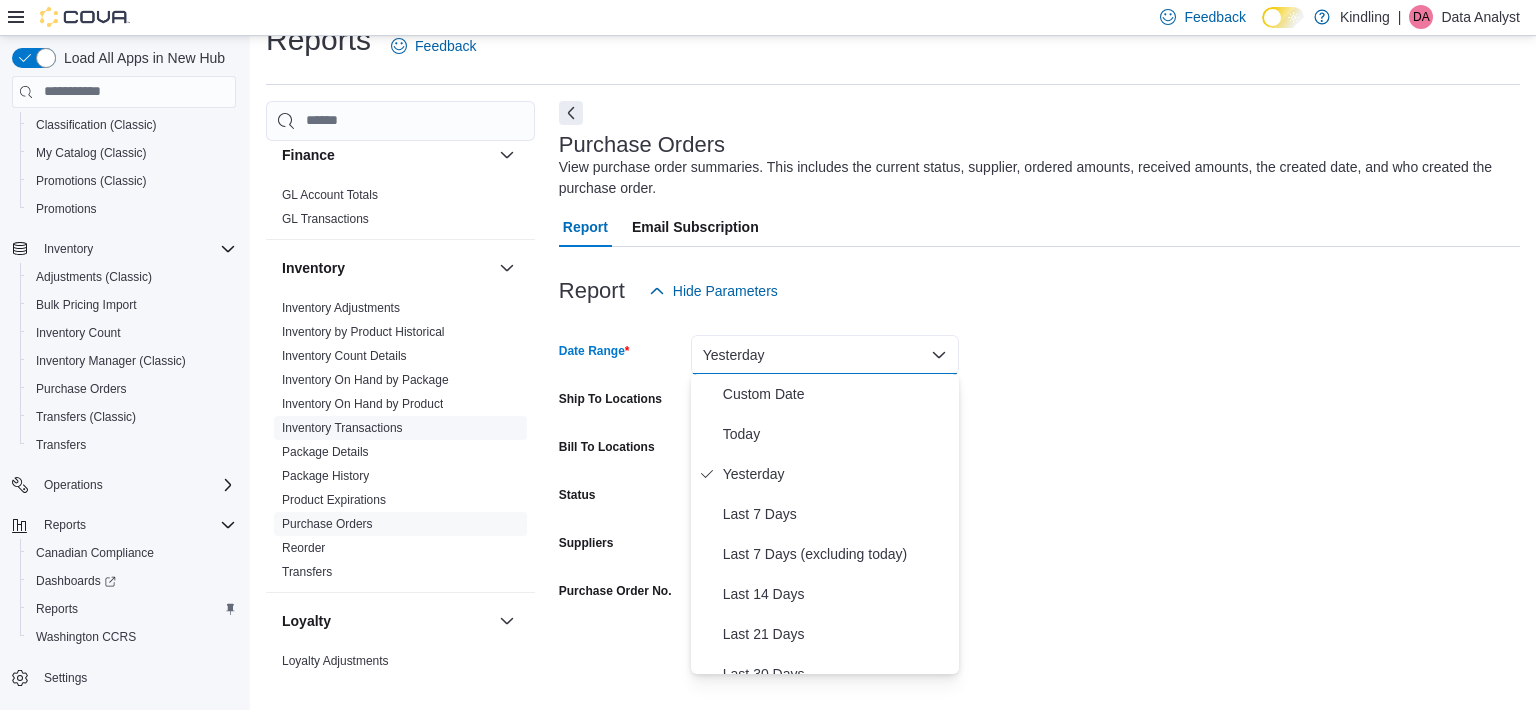 click on "Inventory Transactions" at bounding box center [342, 428] 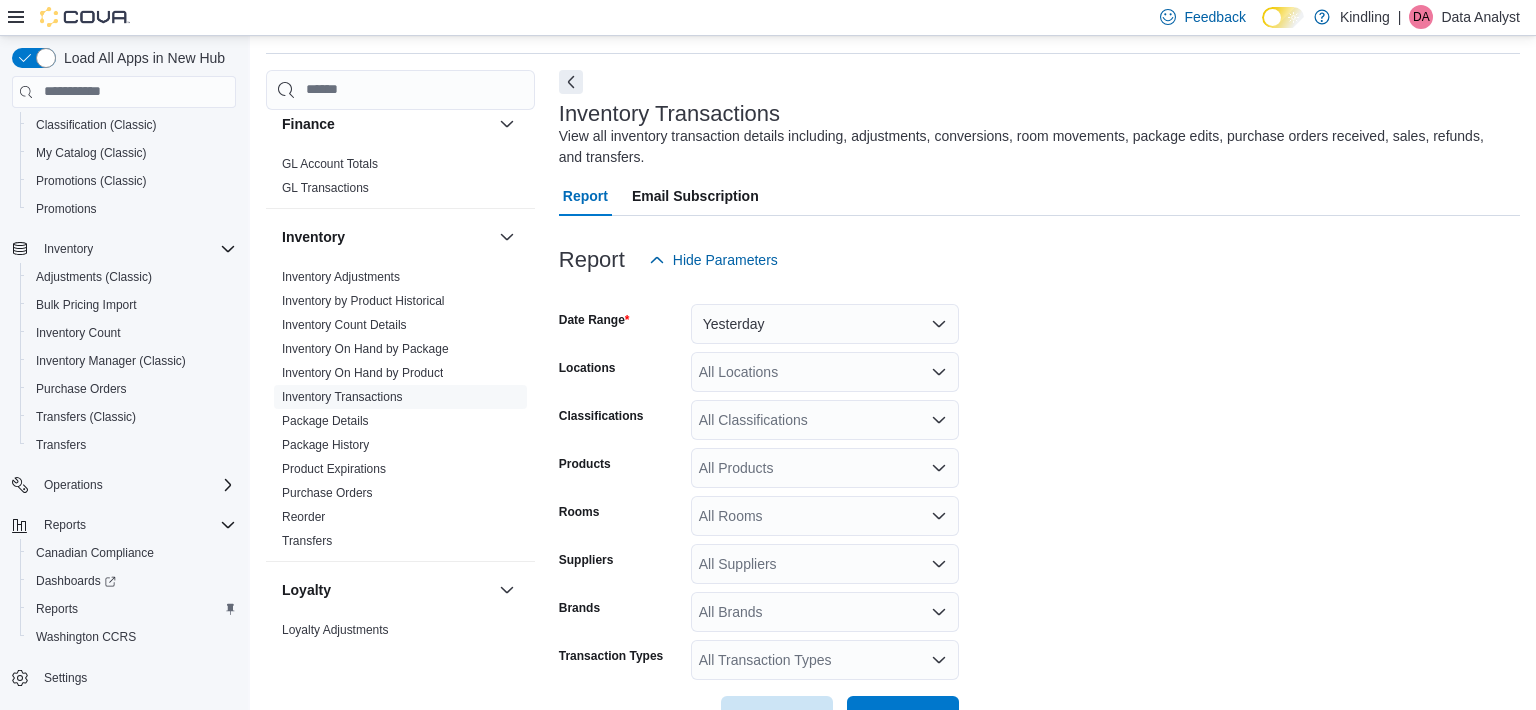 scroll, scrollTop: 67, scrollLeft: 0, axis: vertical 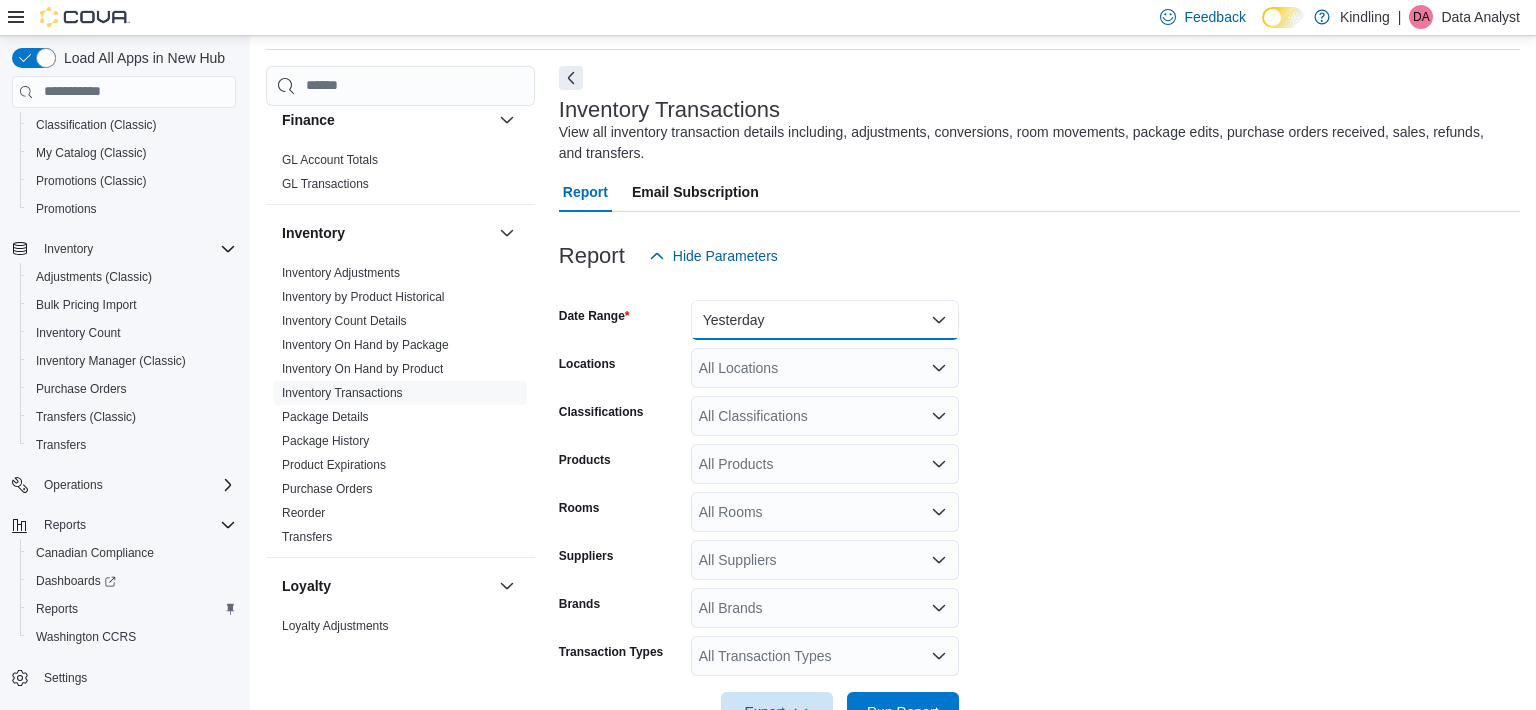 click on "Yesterday" at bounding box center (825, 320) 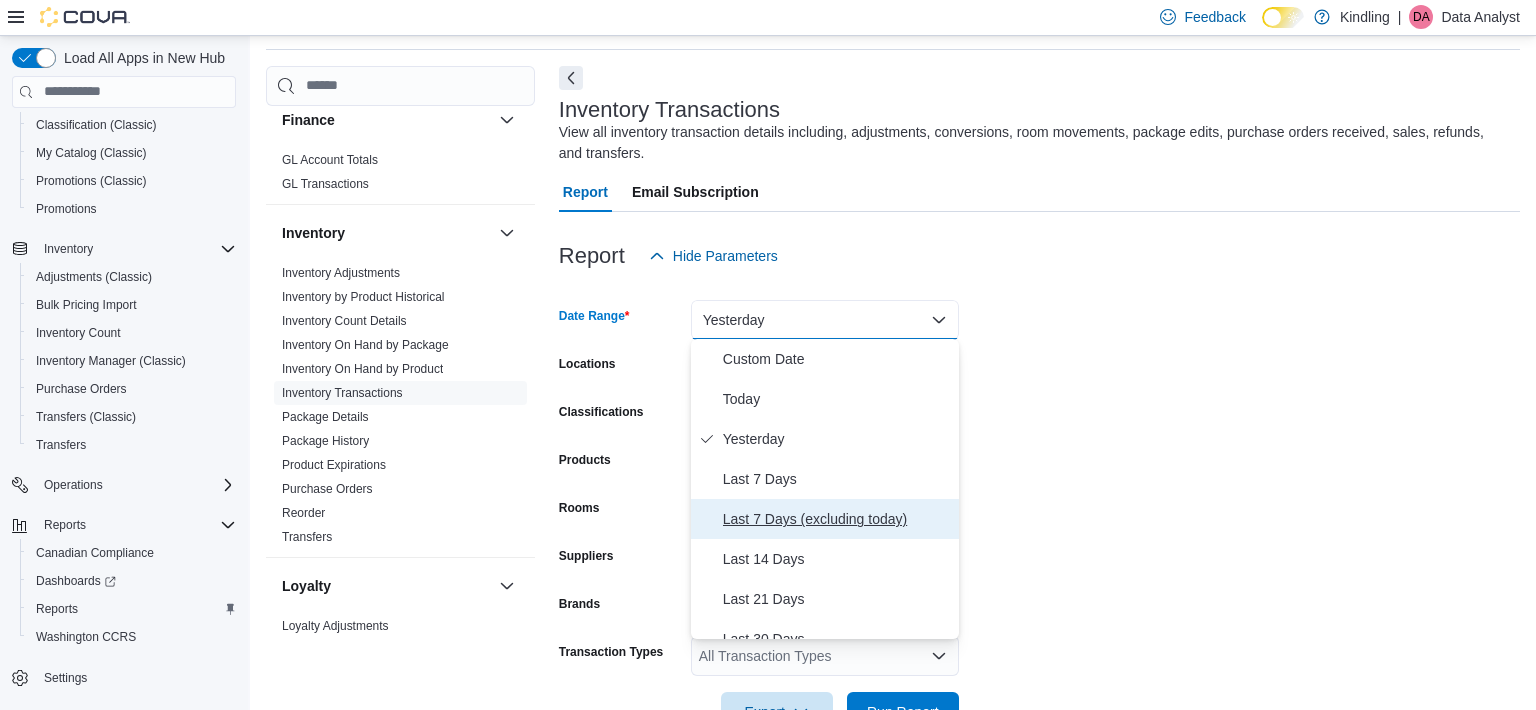 click on "Last 7 Days (excluding today)" at bounding box center (837, 519) 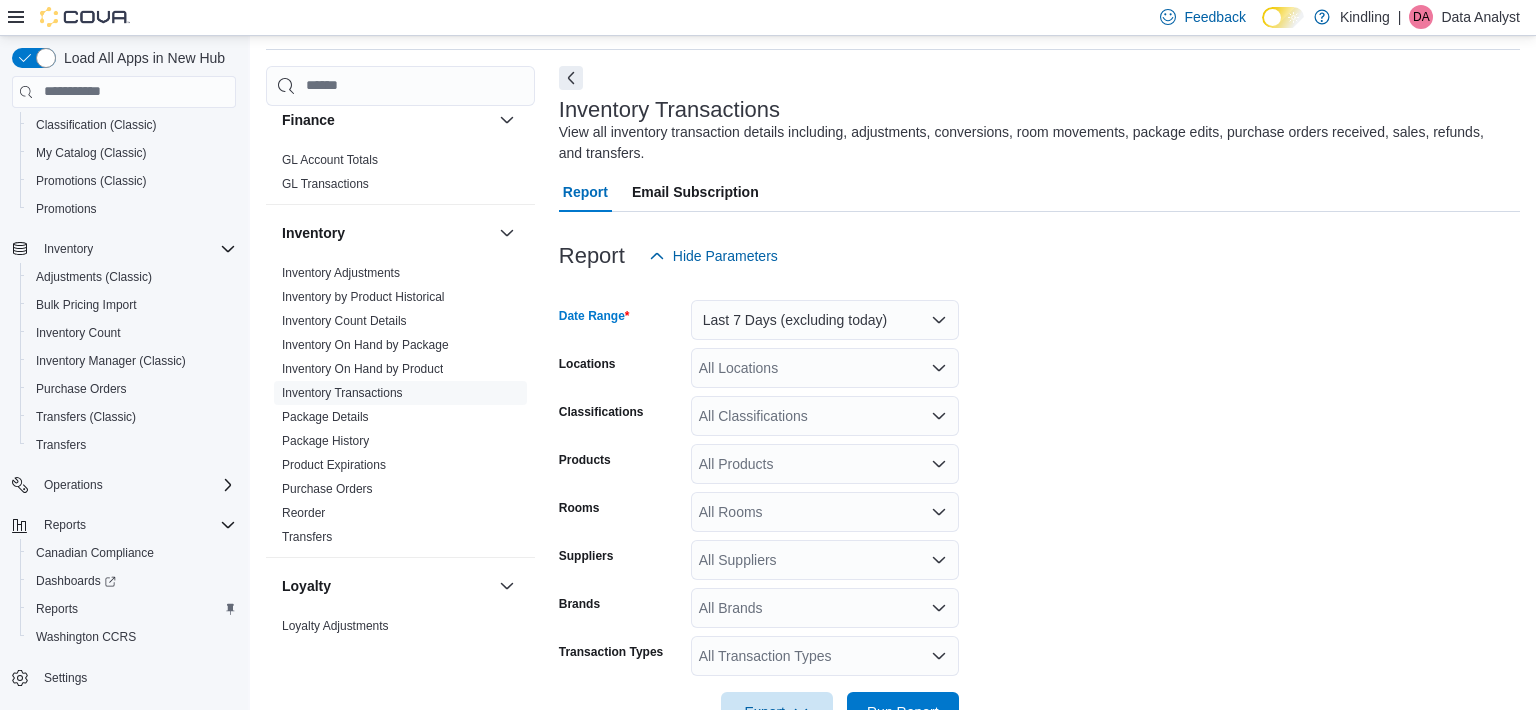 click on "All Locations" at bounding box center [825, 368] 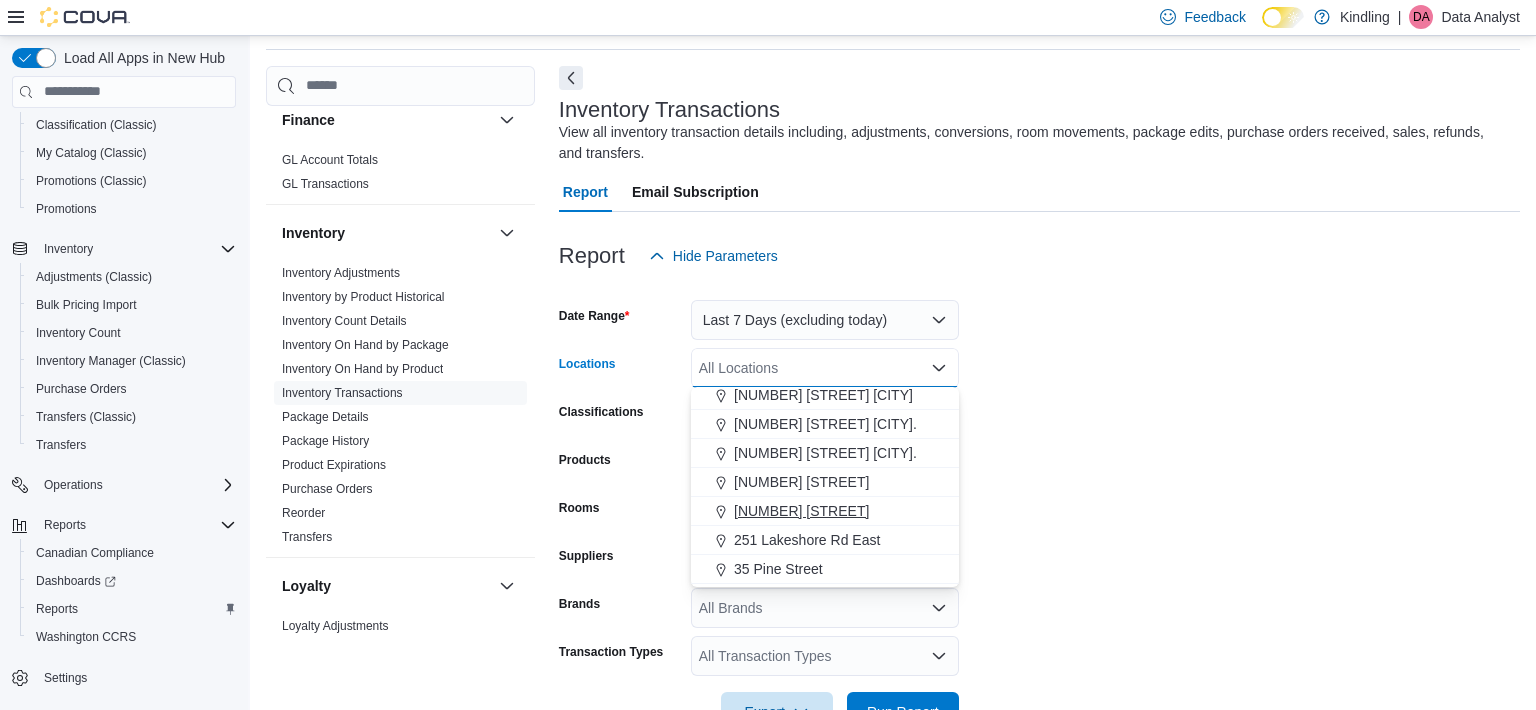 scroll, scrollTop: 81, scrollLeft: 0, axis: vertical 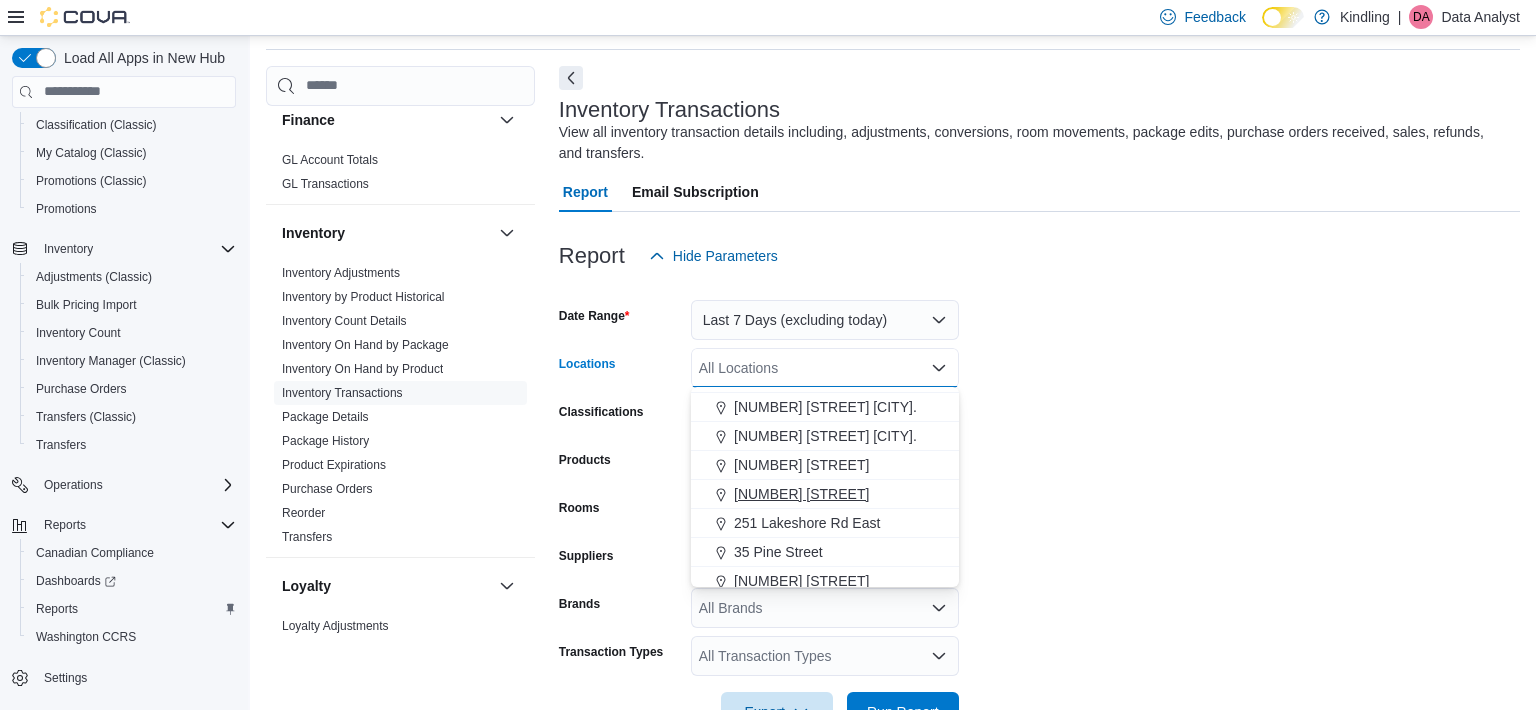 click on "[NUMBER] [STREET]" at bounding box center [825, 494] 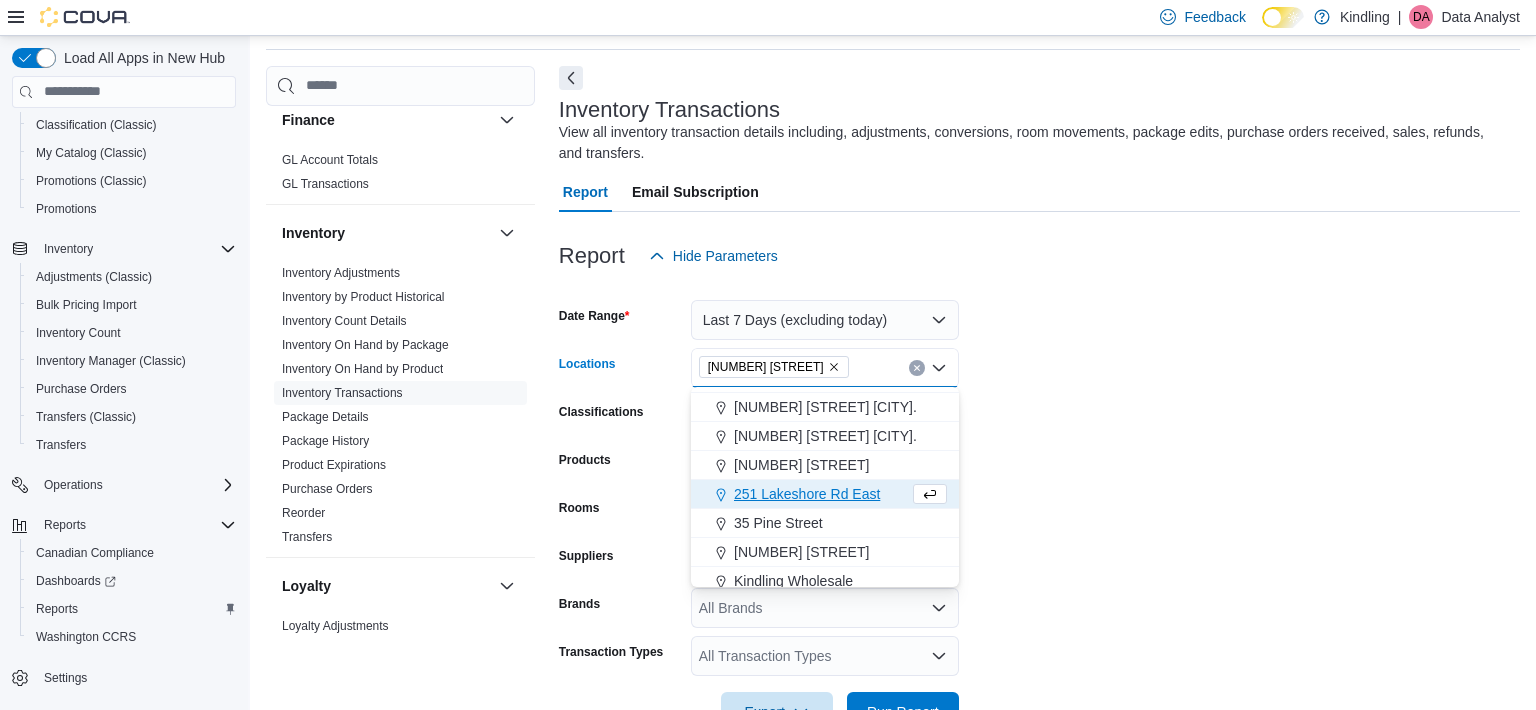 click on "Date Range Last 7 Days (excluding today) Locations 249 Mary Street Combo box. Selected. 249 Mary Street. Press Backspace to delete 249 Mary Street. Combo box input. All Locations. Type some text or, to display a list of choices, press Down Arrow. To exit the list of choices, press Escape. Classifications All Classifications Products All Products Rooms All Rooms Suppliers All Suppliers Brands All Brands Transaction Types All Transaction Types Export  Run Report" at bounding box center [1039, 504] 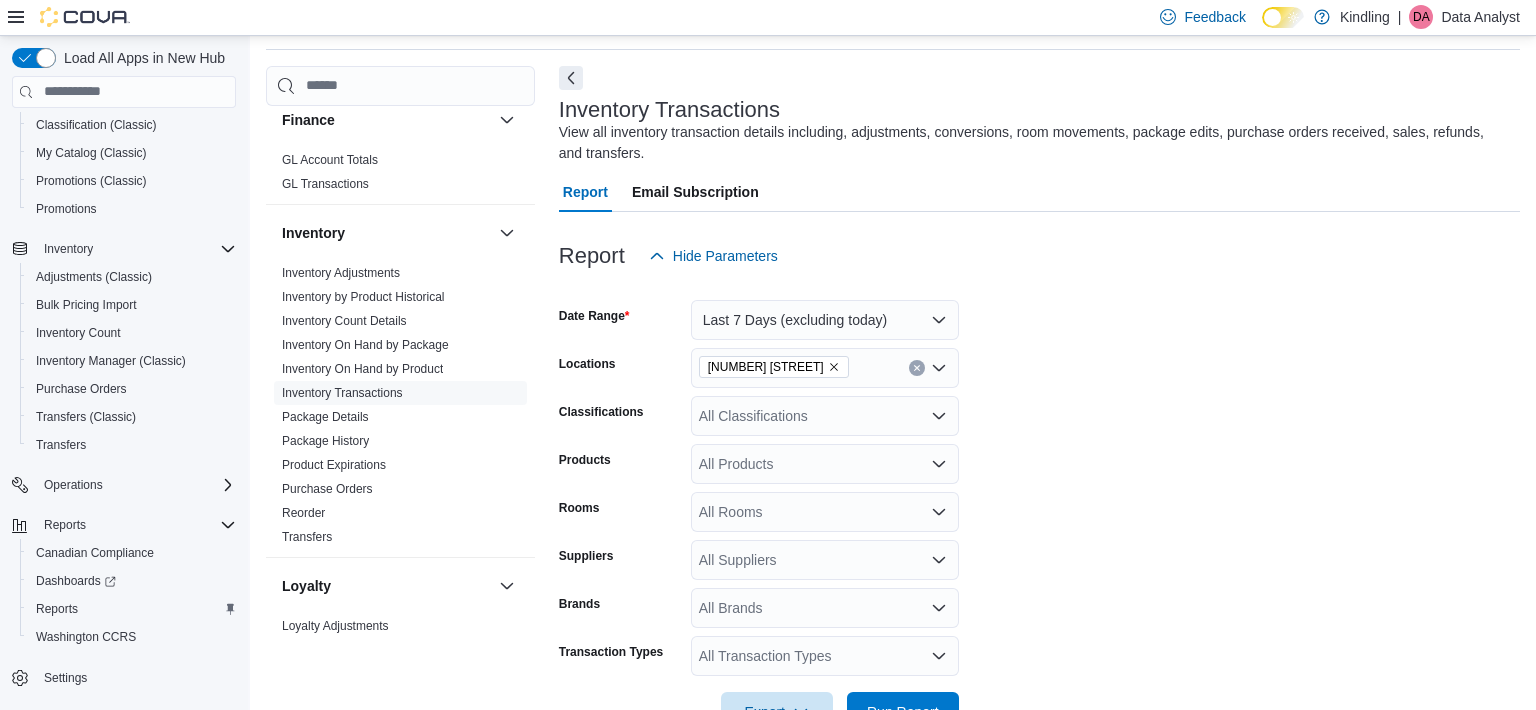 click on "All Transaction Types" at bounding box center (825, 656) 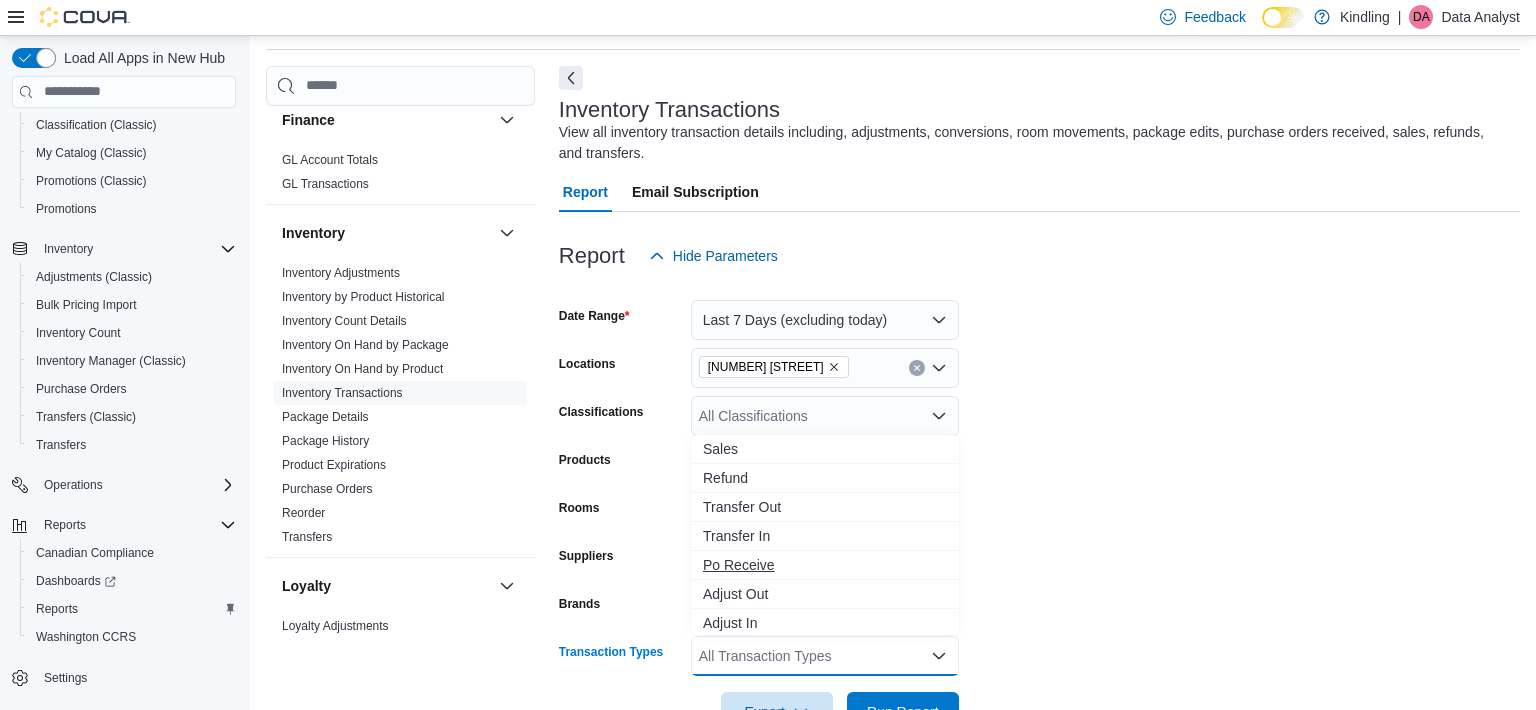 click on "Po Receive" at bounding box center (825, 565) 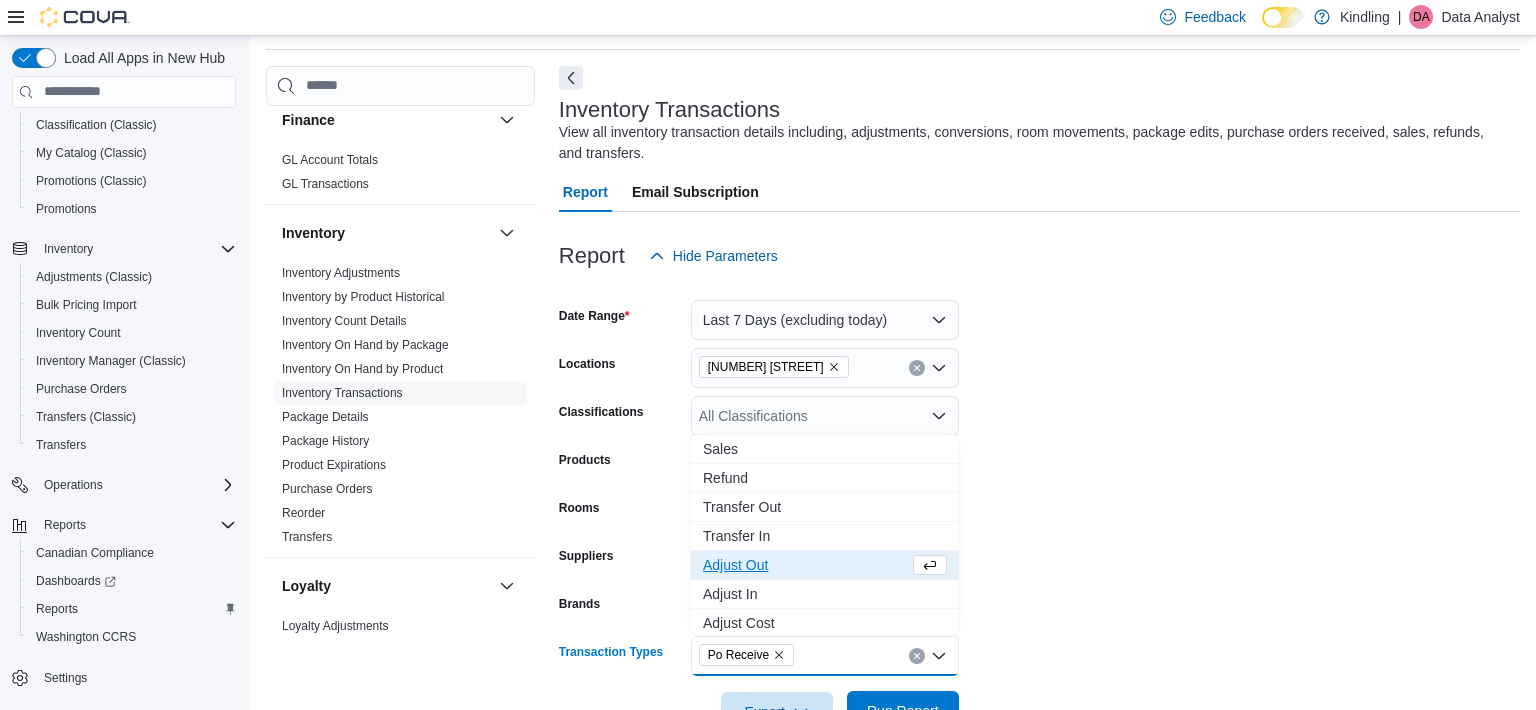 click on "Run Report" at bounding box center [903, 711] 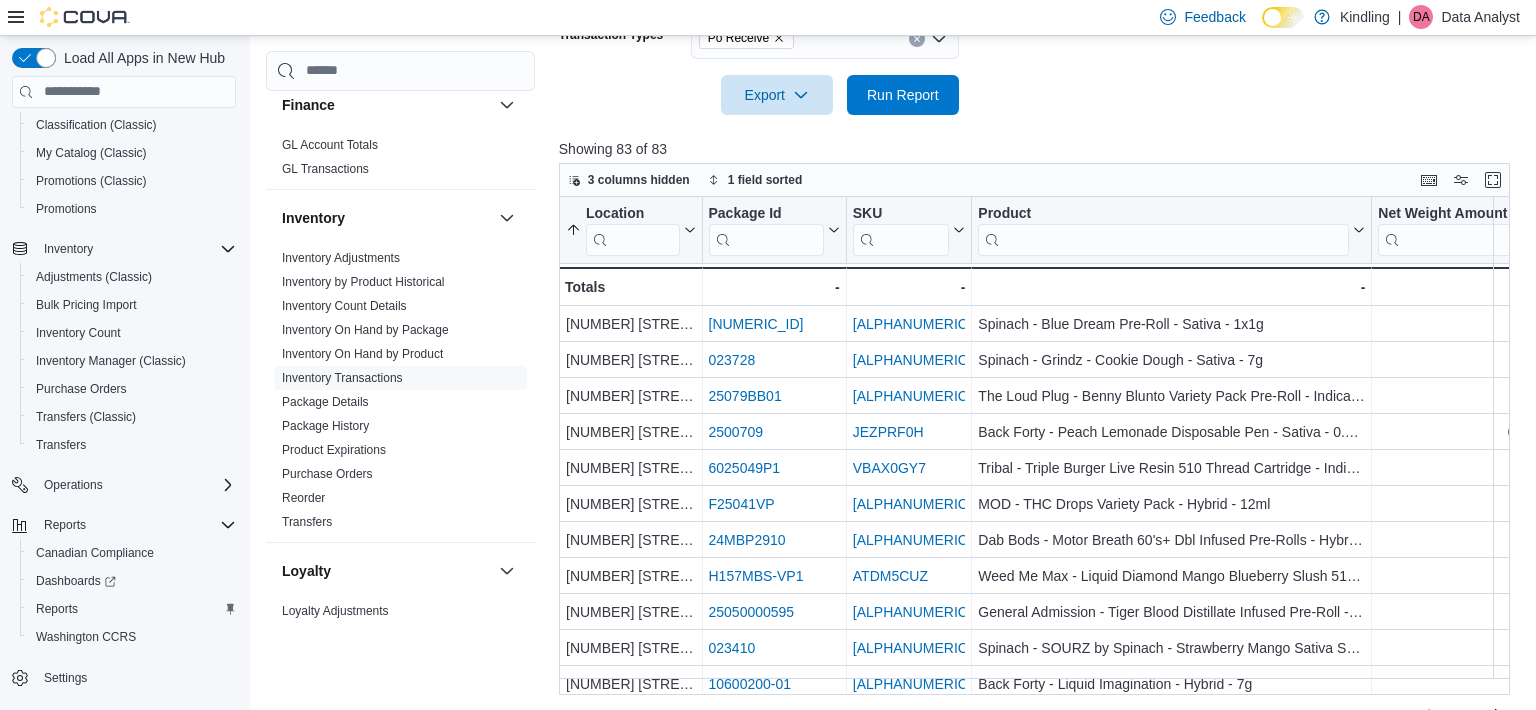 scroll, scrollTop: 684, scrollLeft: 0, axis: vertical 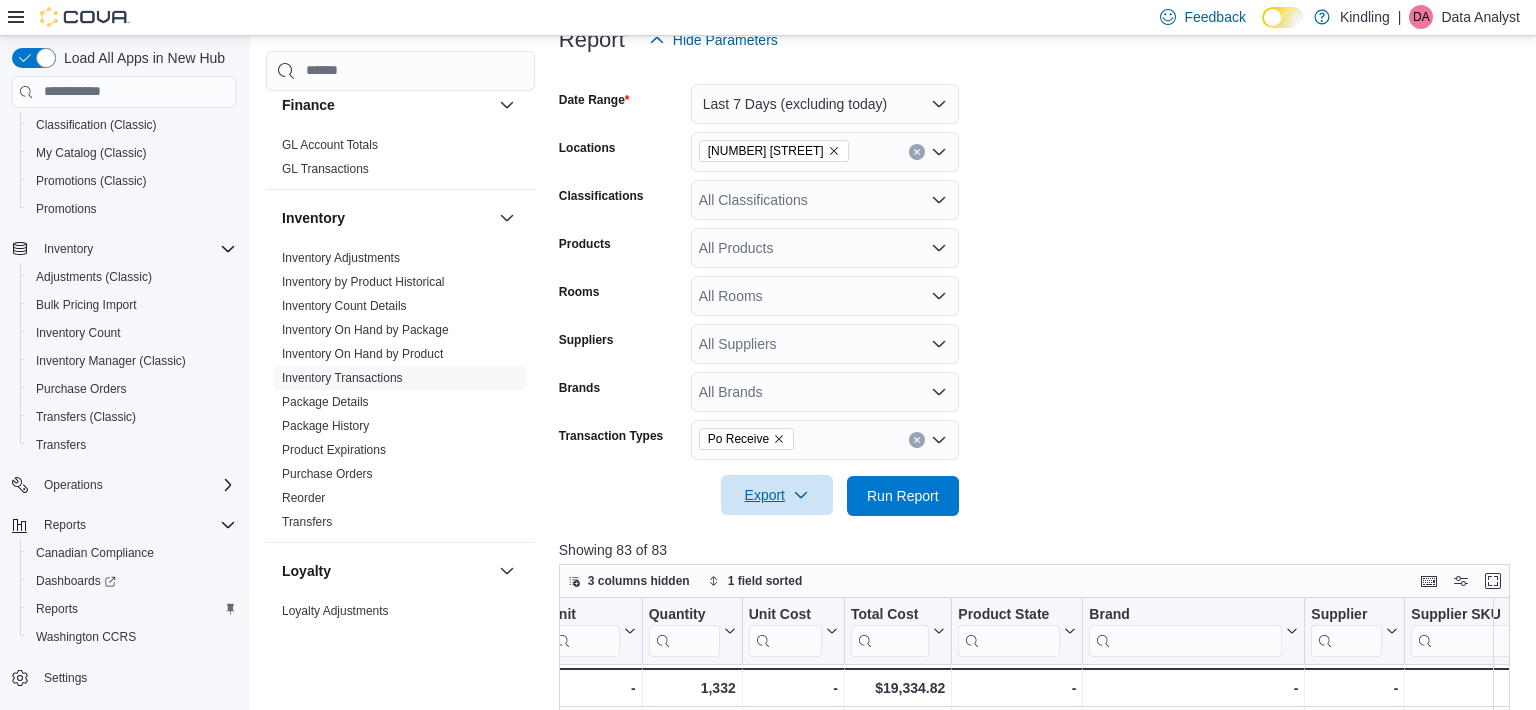 click on "Export" at bounding box center (777, 495) 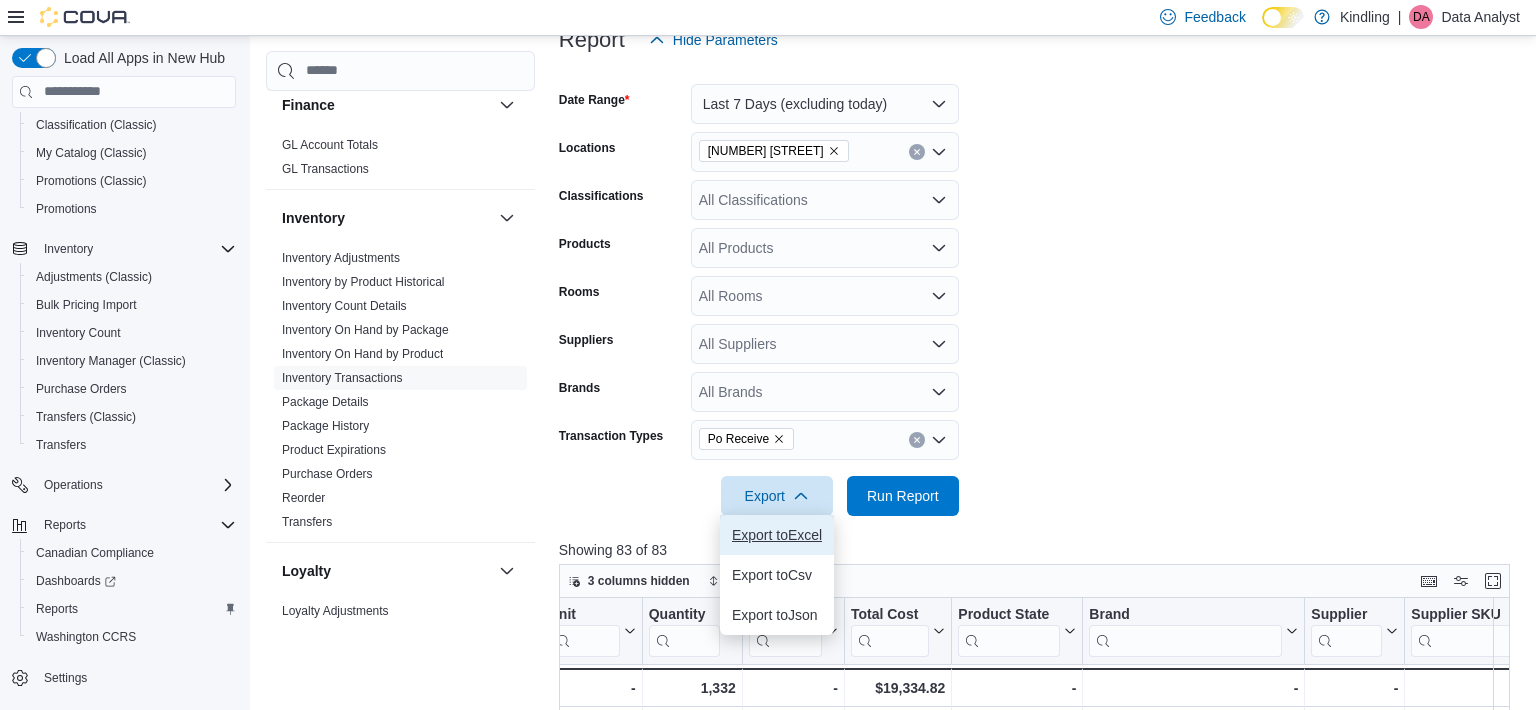 click on "Export to  Excel" at bounding box center (777, 535) 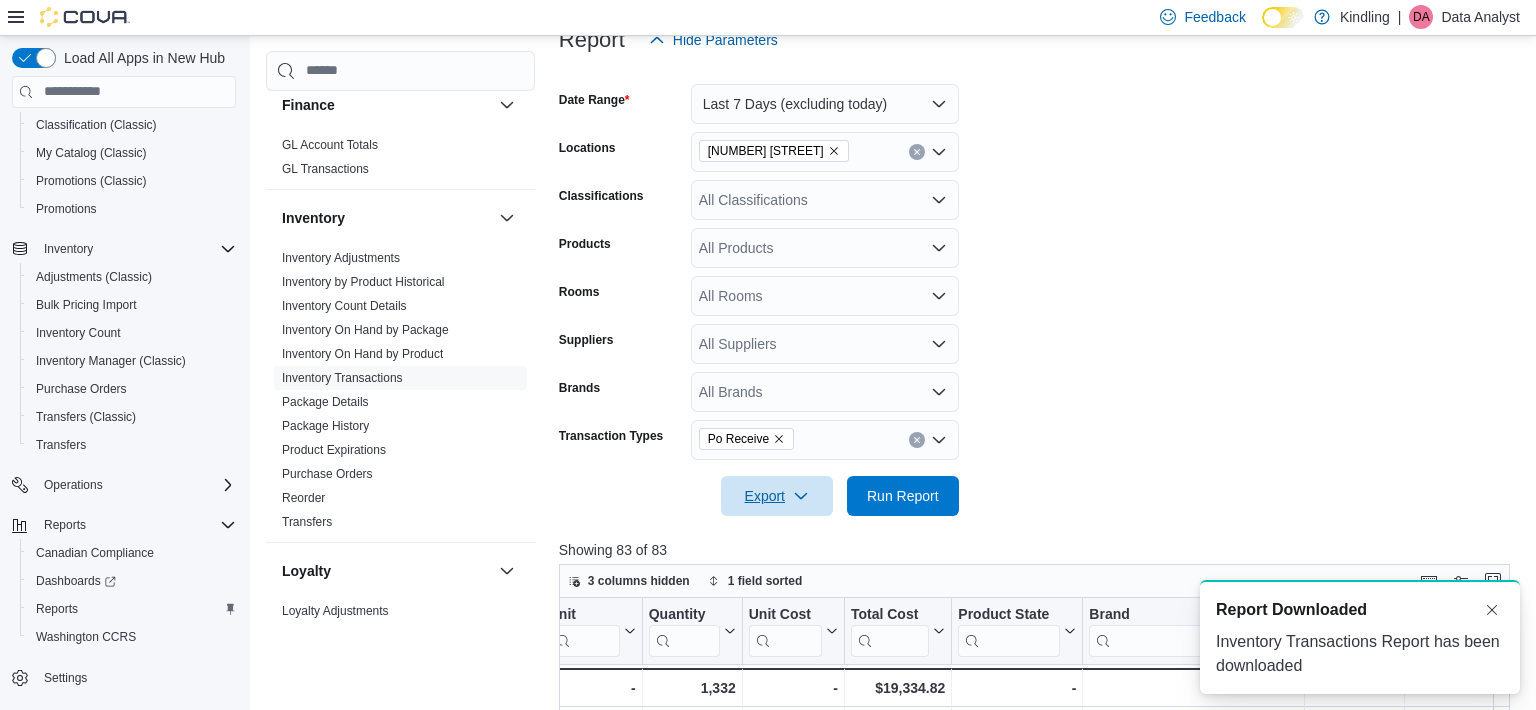 scroll, scrollTop: 0, scrollLeft: 0, axis: both 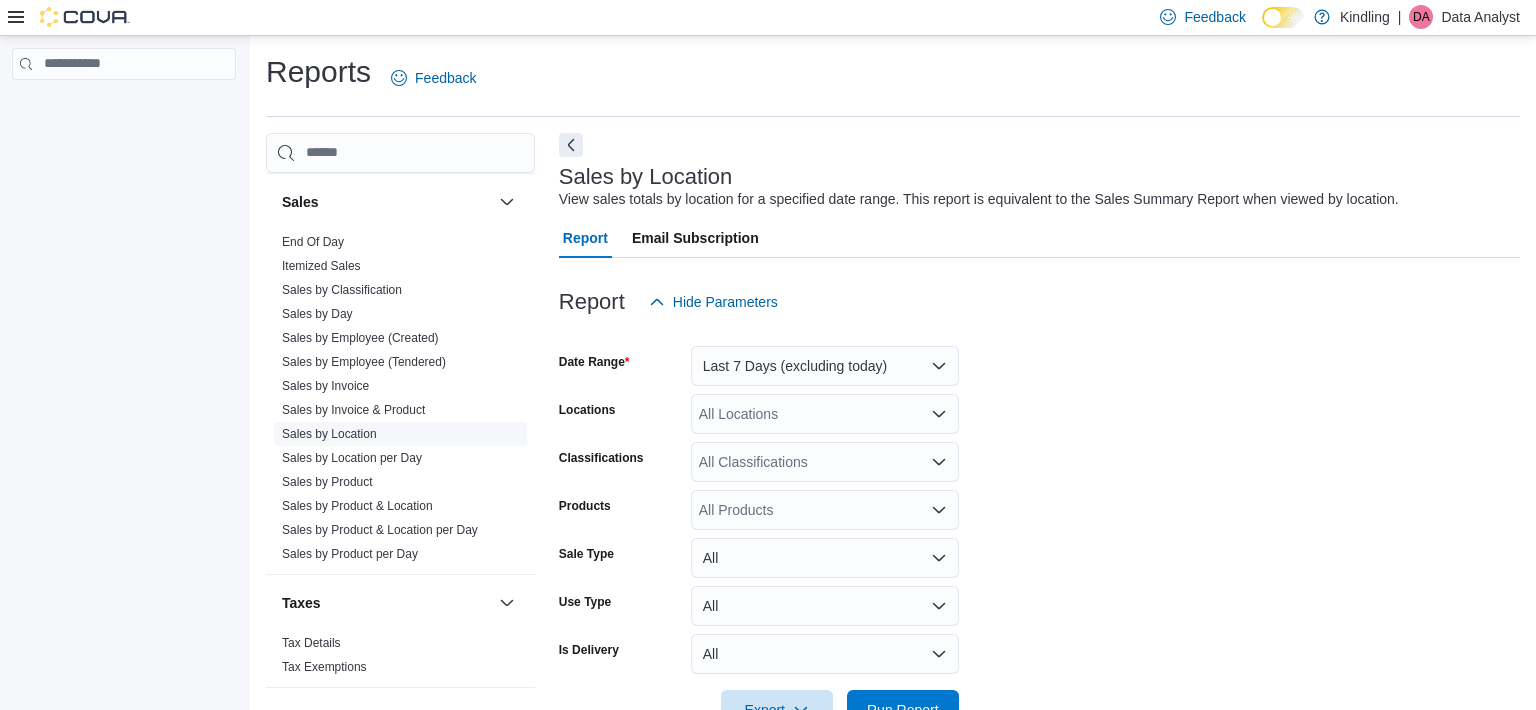 click on "Sales by Location" at bounding box center [329, 434] 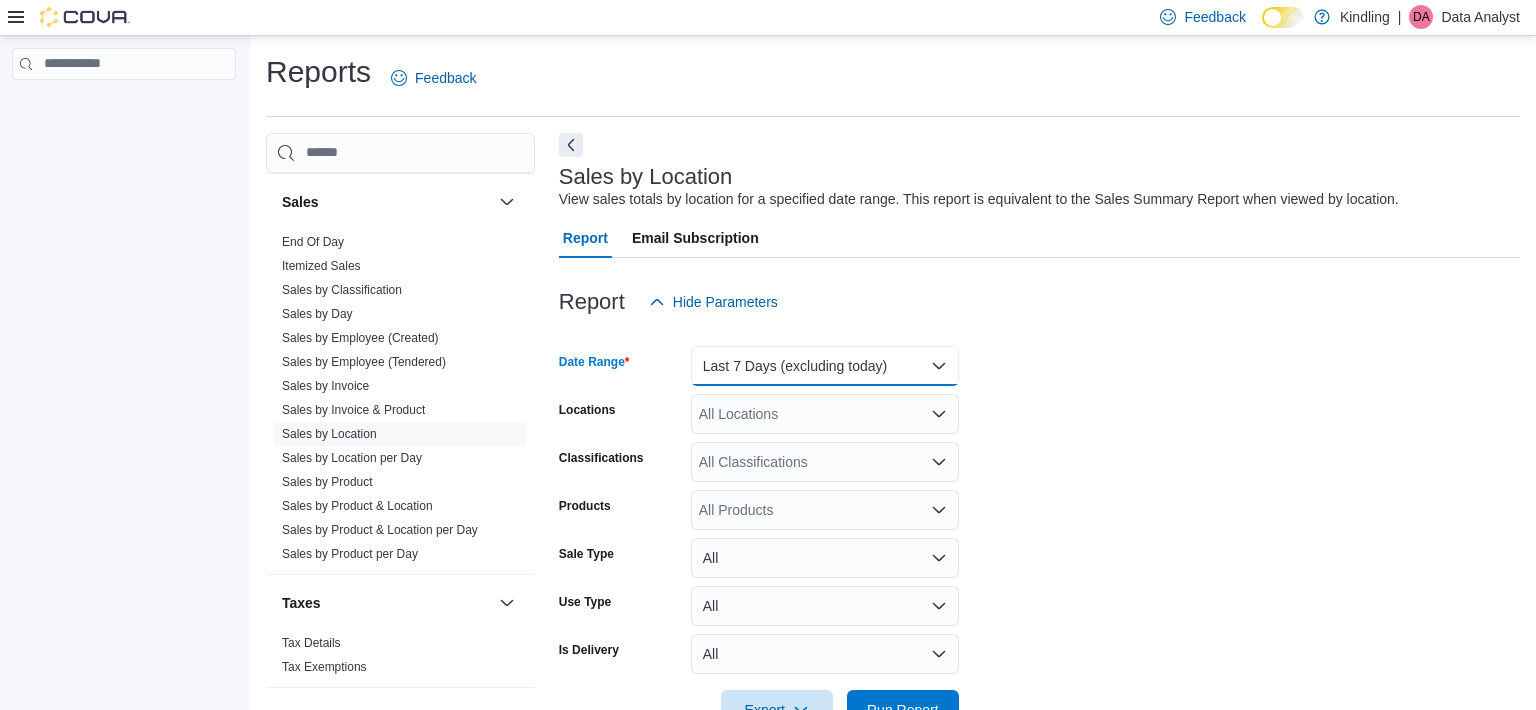 click on "Last 7 Days (excluding today)" at bounding box center [825, 366] 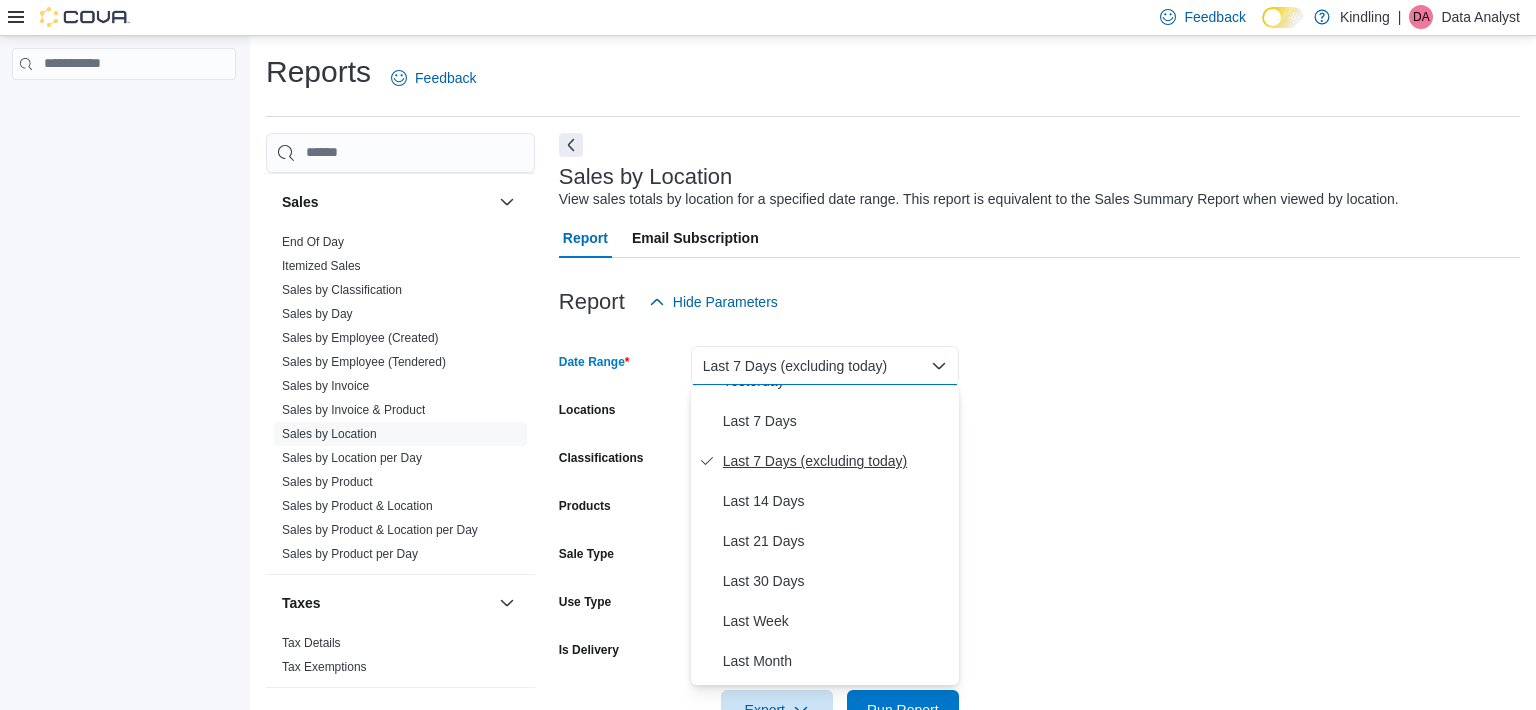 scroll, scrollTop: 104, scrollLeft: 0, axis: vertical 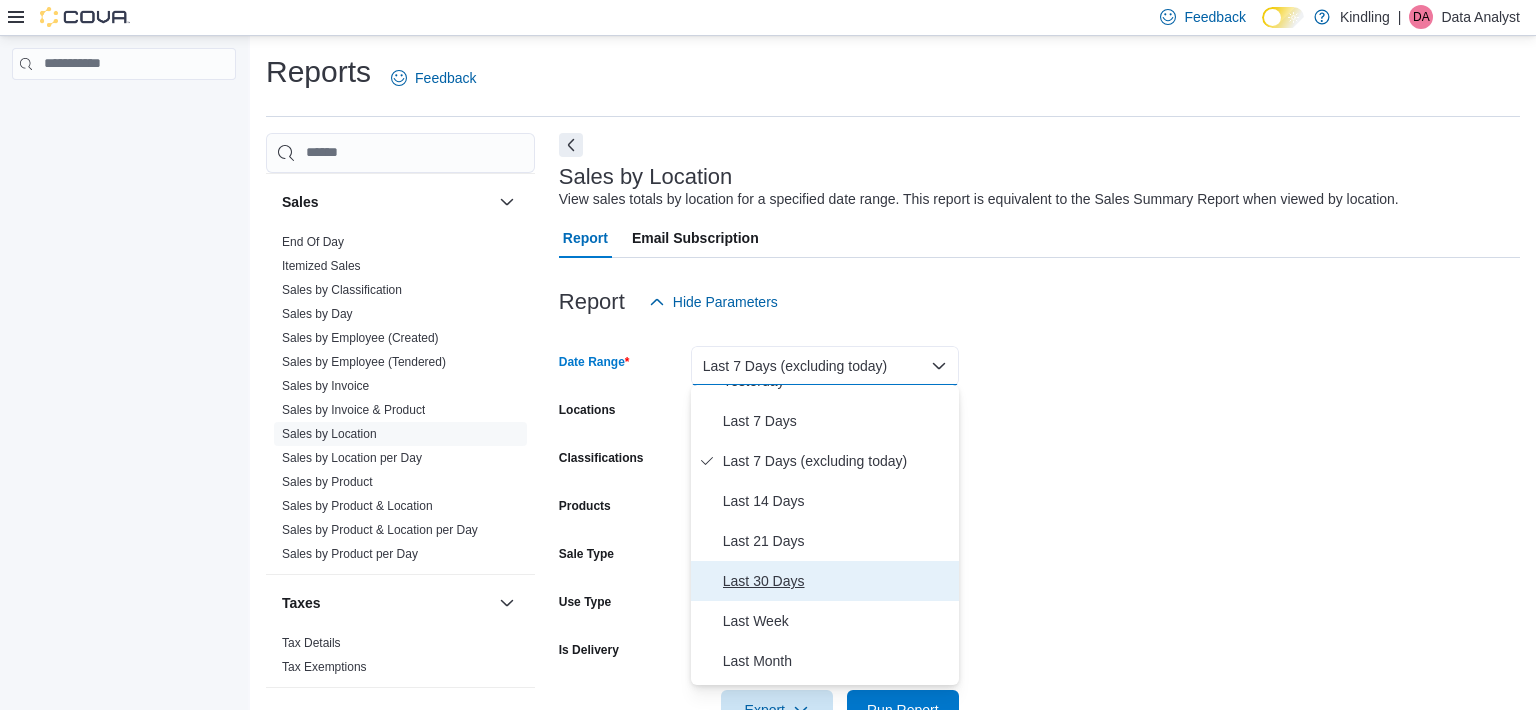 click on "Last 30 Days" at bounding box center (837, 581) 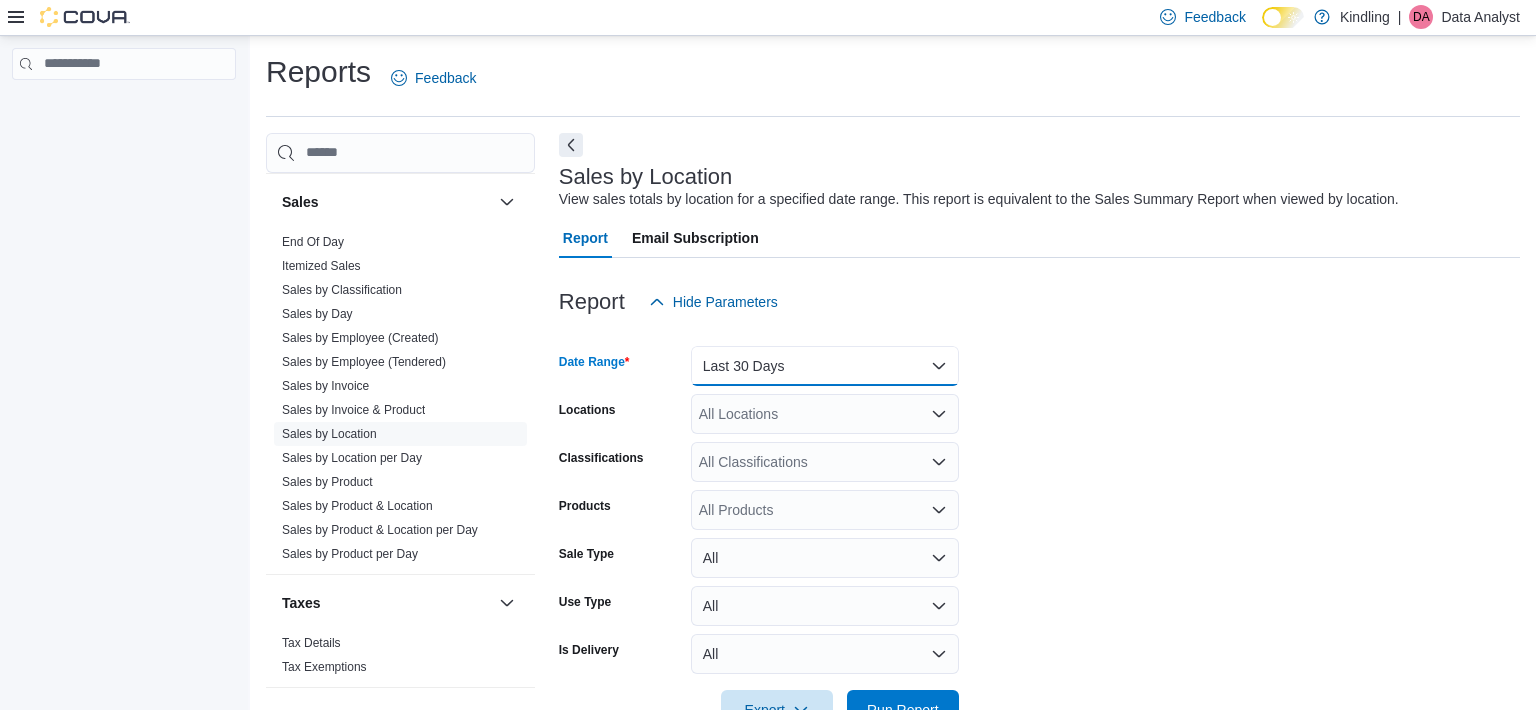 scroll, scrollTop: 336, scrollLeft: 0, axis: vertical 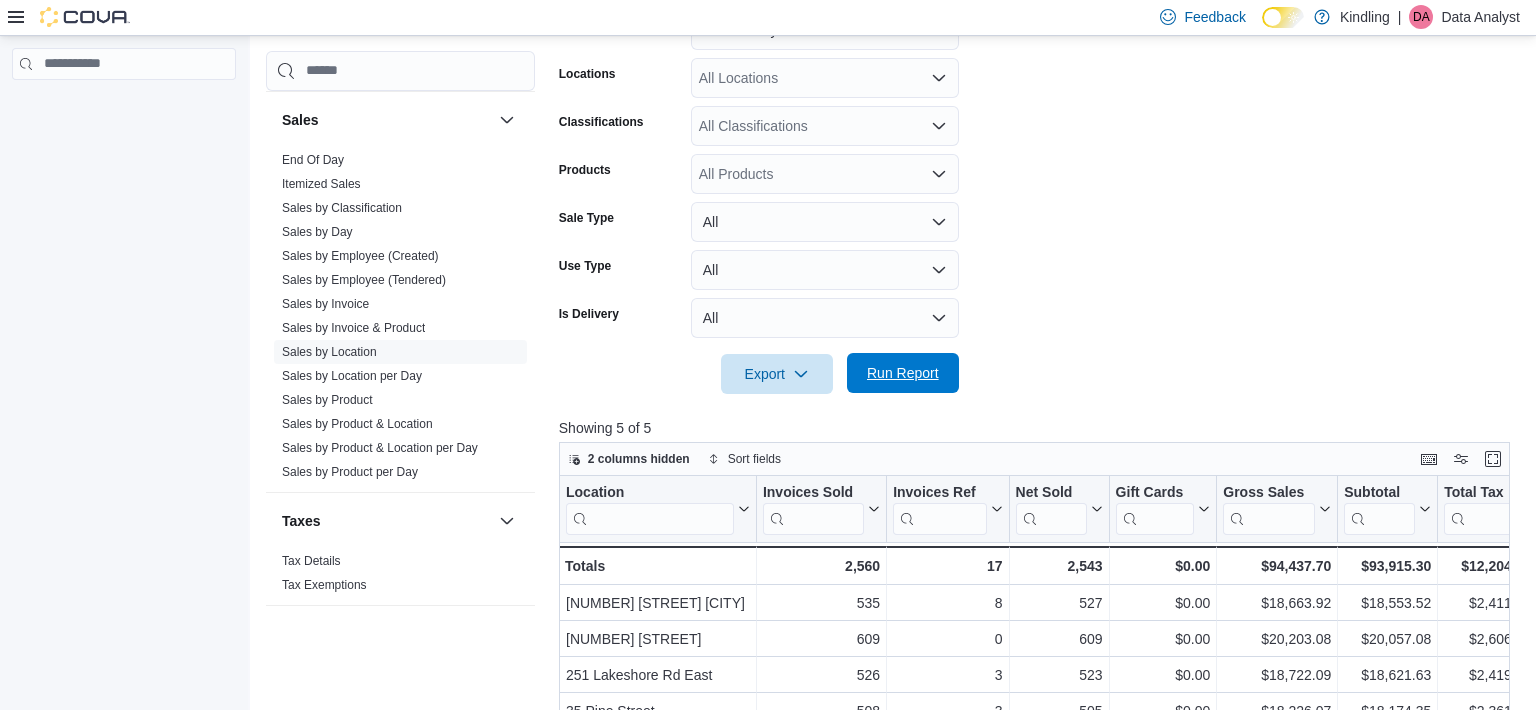 click on "Run Report" at bounding box center [903, 373] 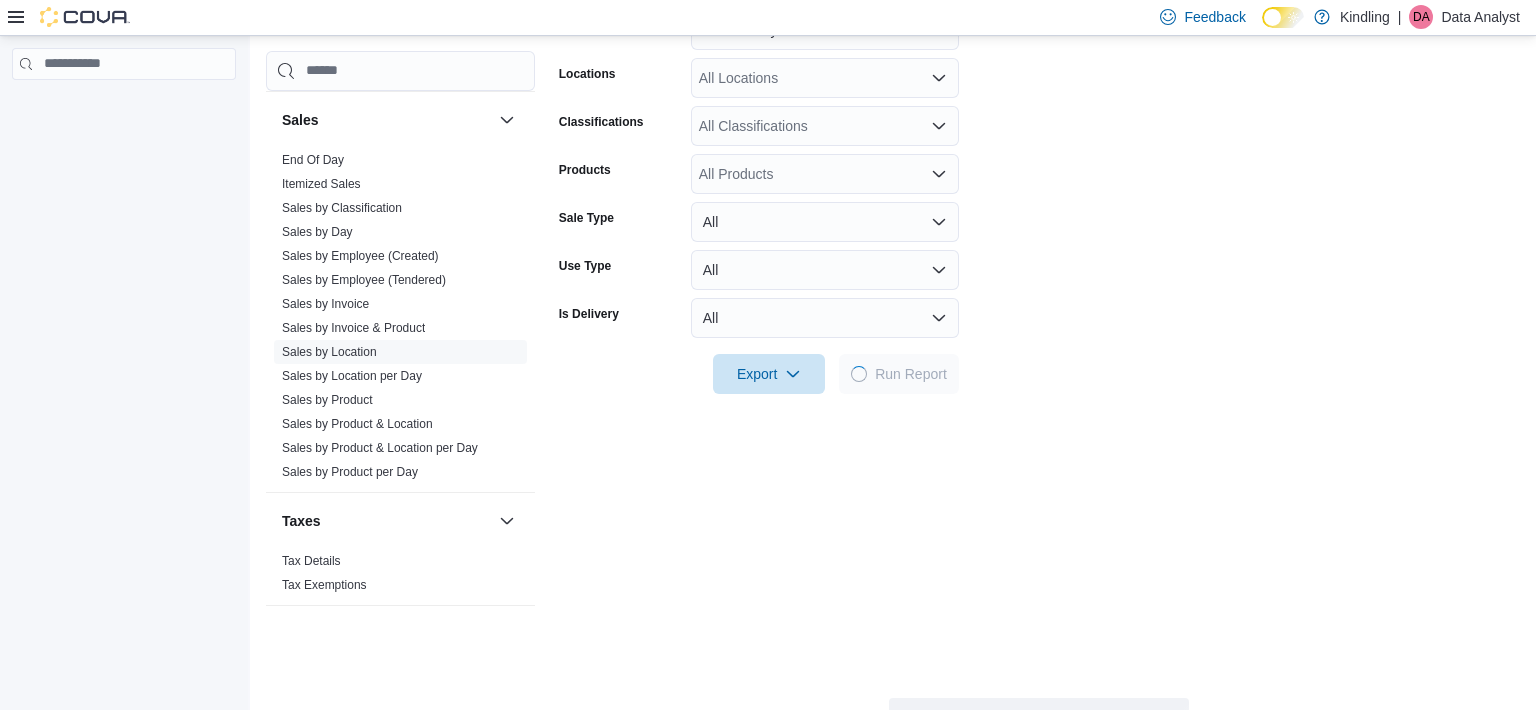 click on "Run Report" at bounding box center (899, 374) 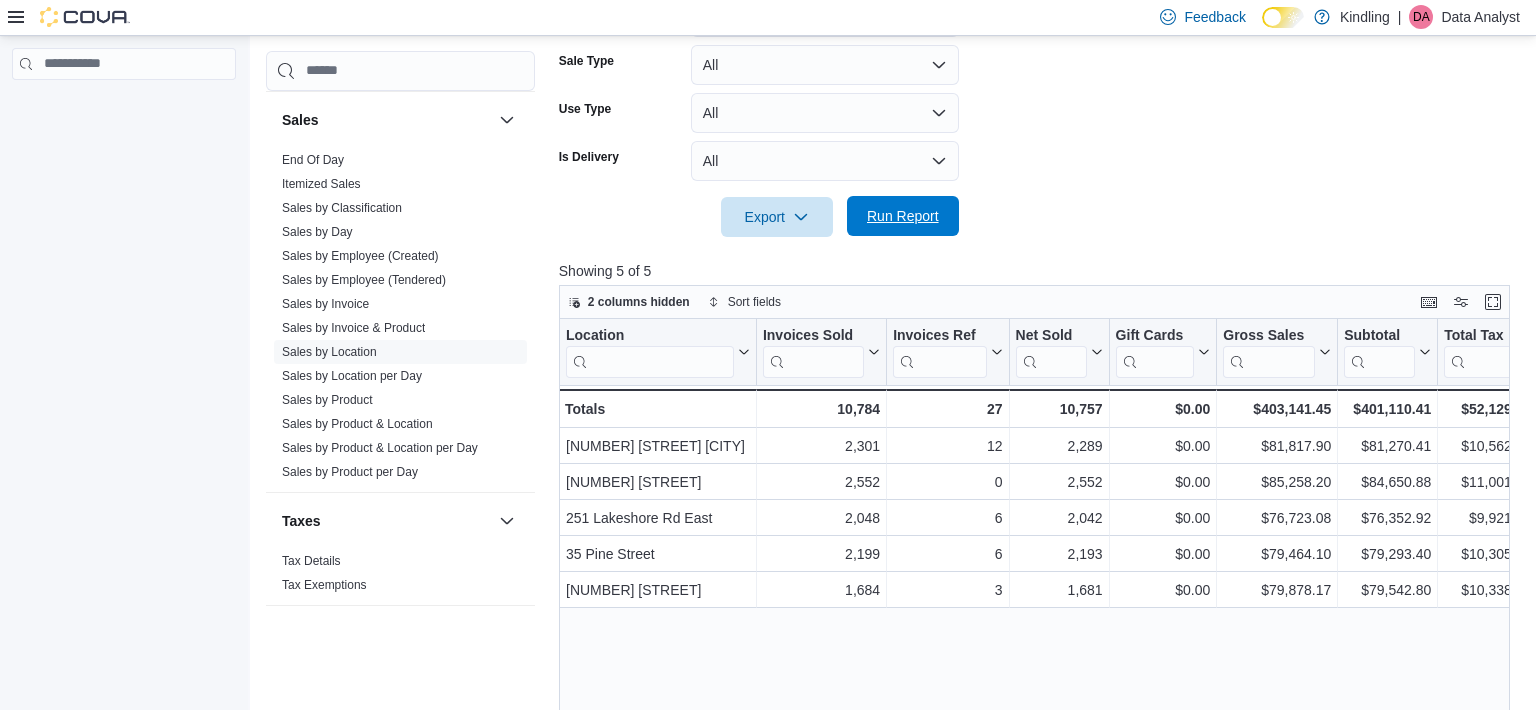 scroll, scrollTop: 534, scrollLeft: 0, axis: vertical 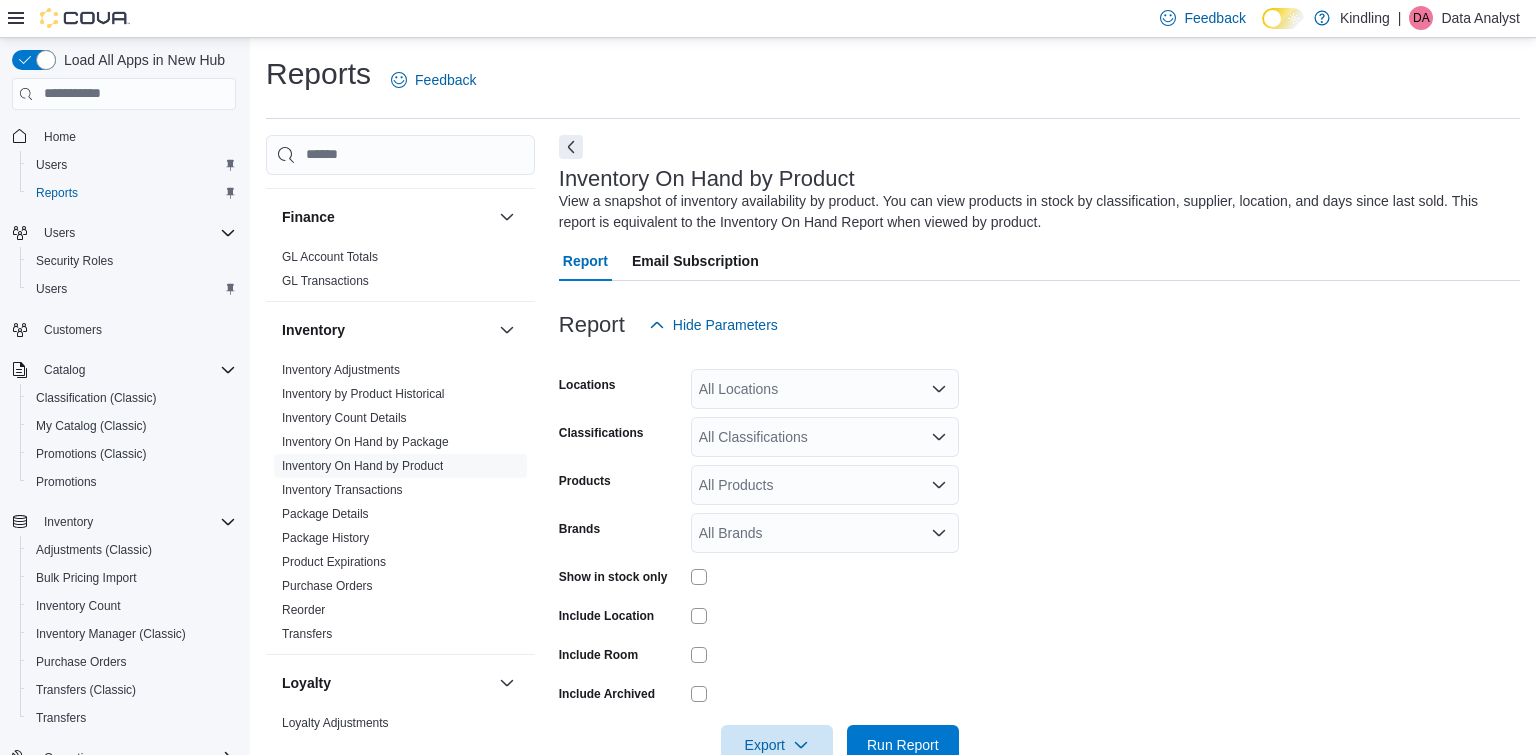 click on "All Locations" at bounding box center [825, 389] 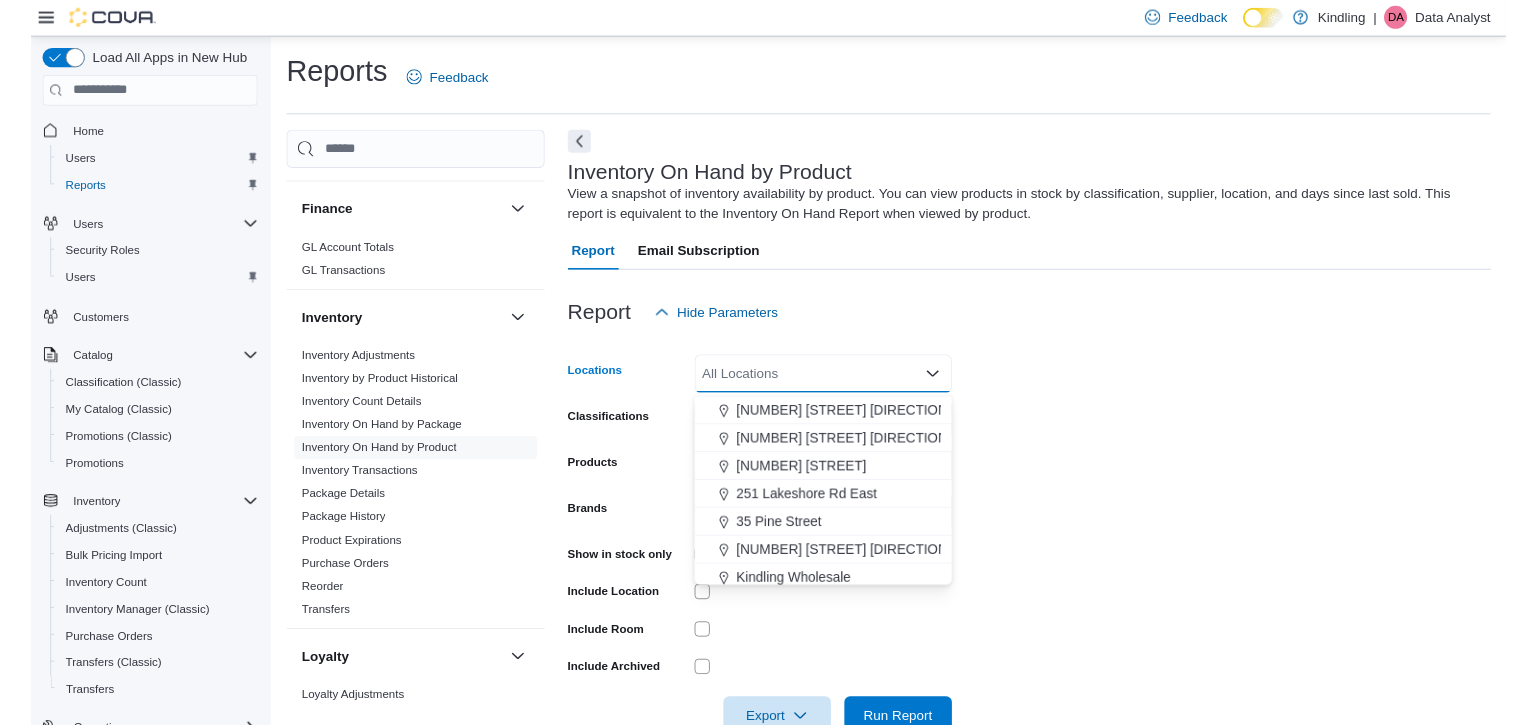 scroll, scrollTop: 126, scrollLeft: 0, axis: vertical 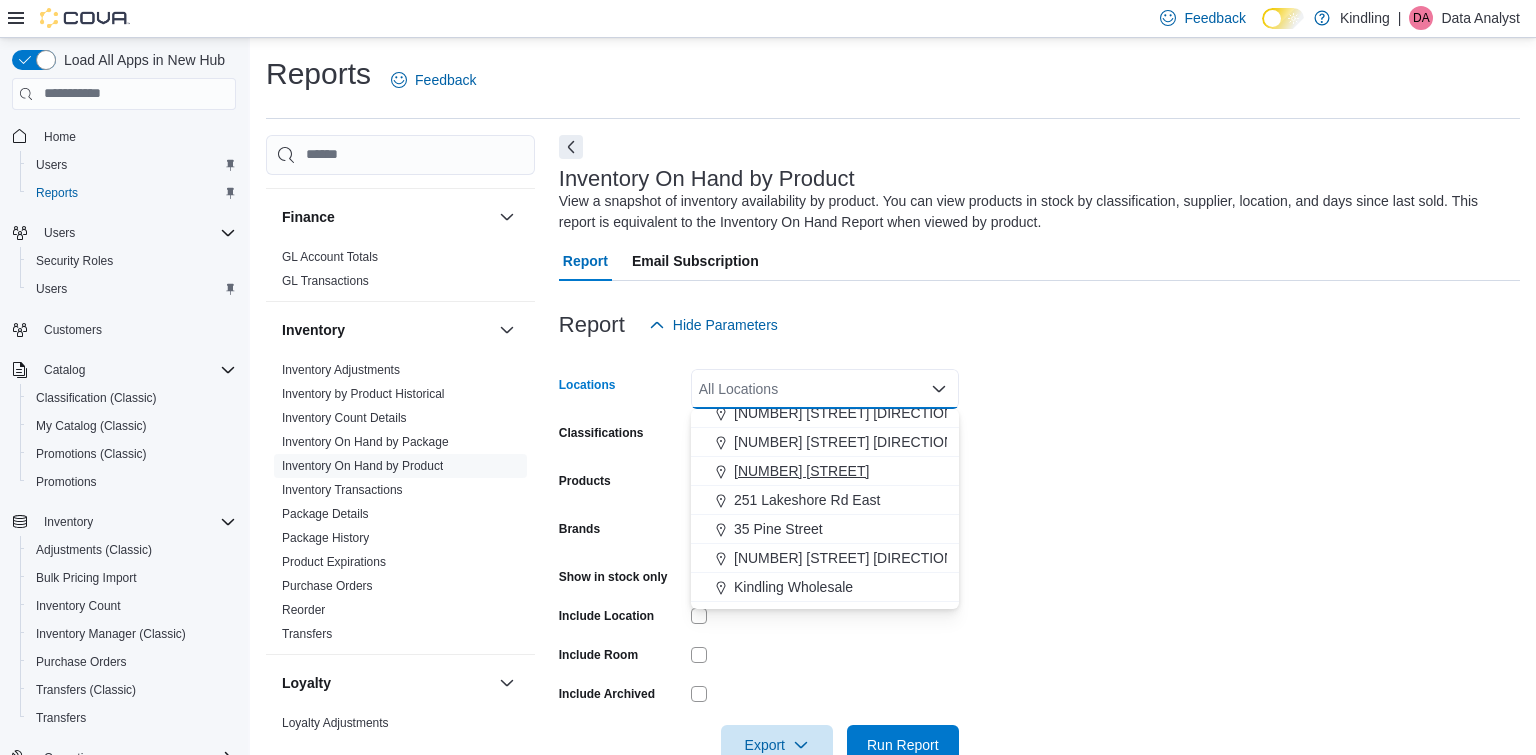 click on "[NUMBER] [STREET]" at bounding box center (801, 471) 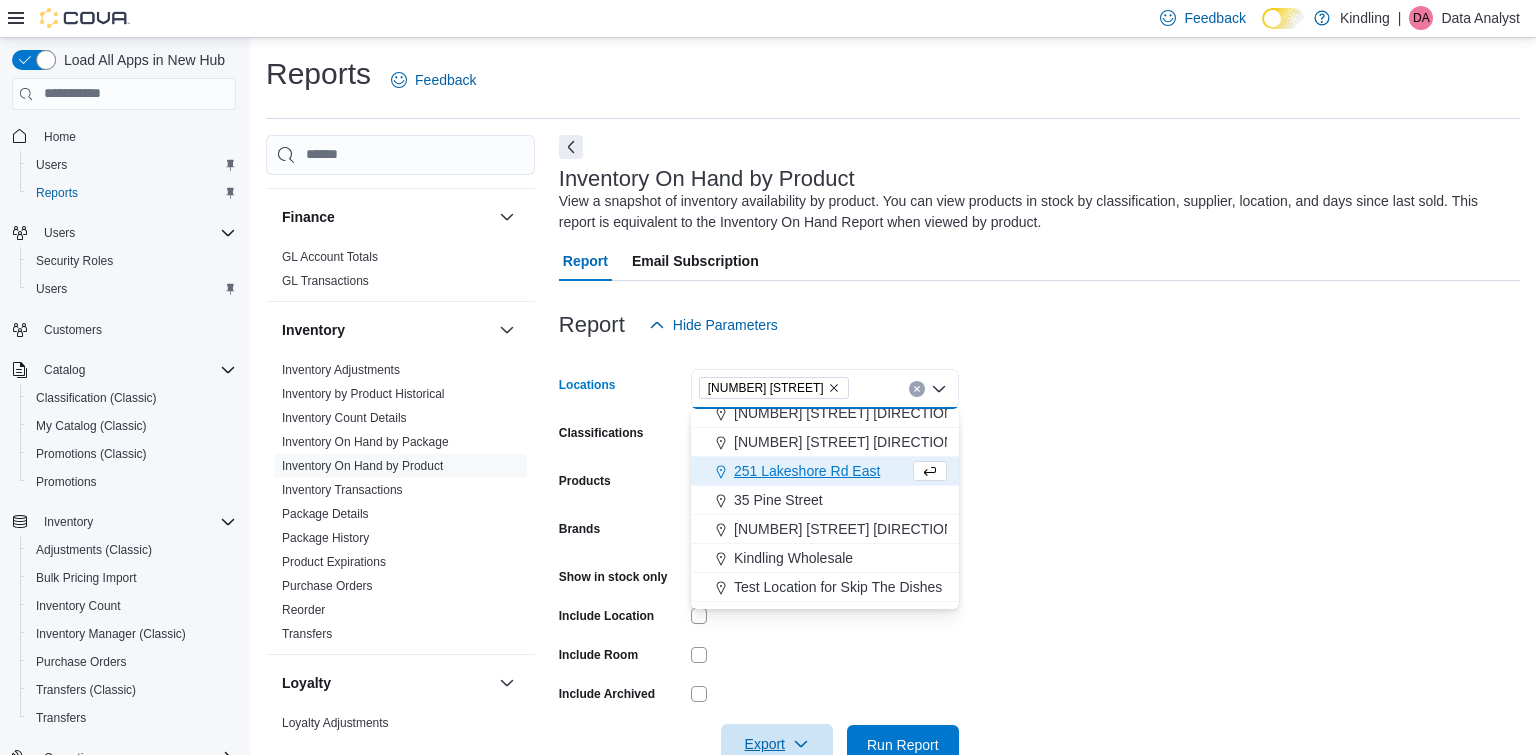 click on "Export" at bounding box center (777, 744) 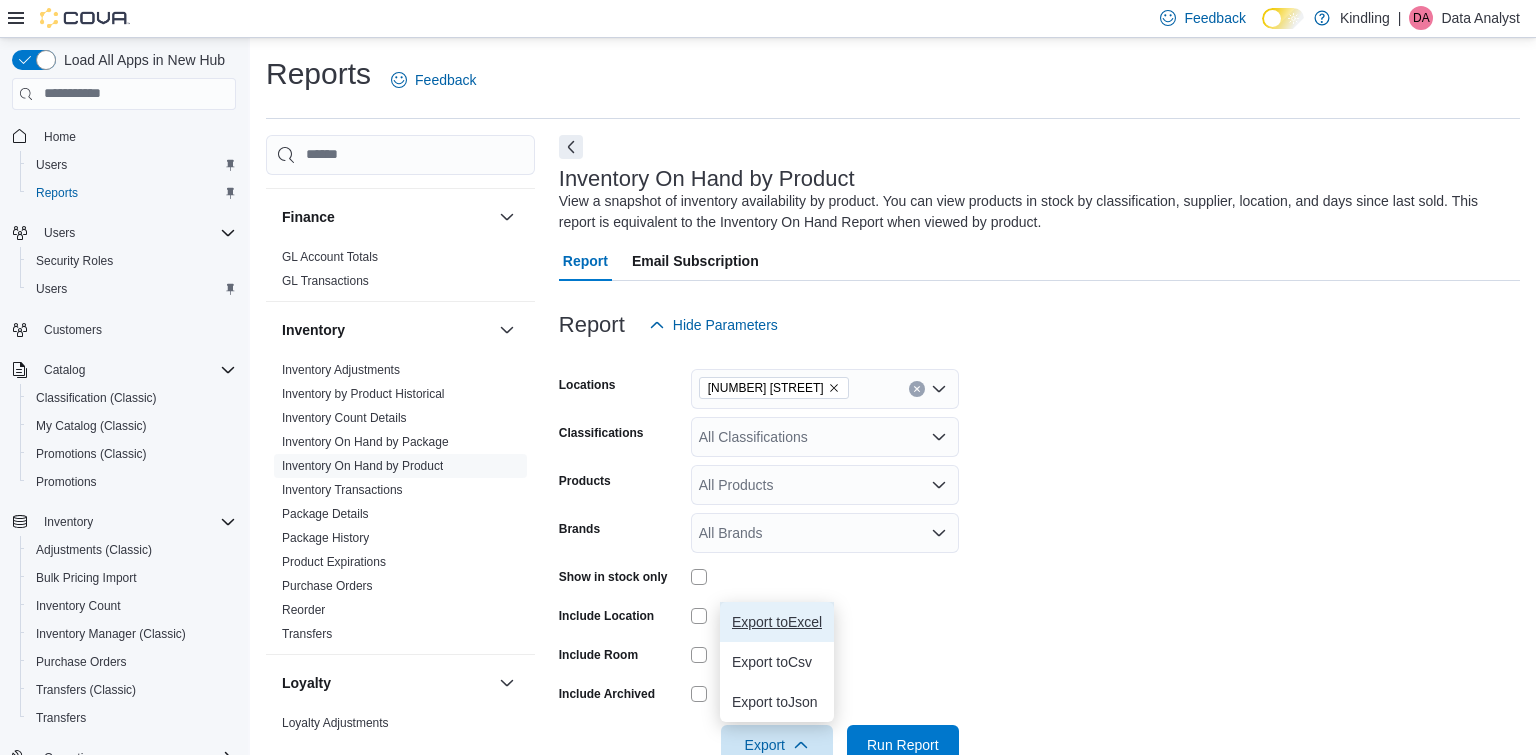 click on "Export to  Excel" at bounding box center [777, 622] 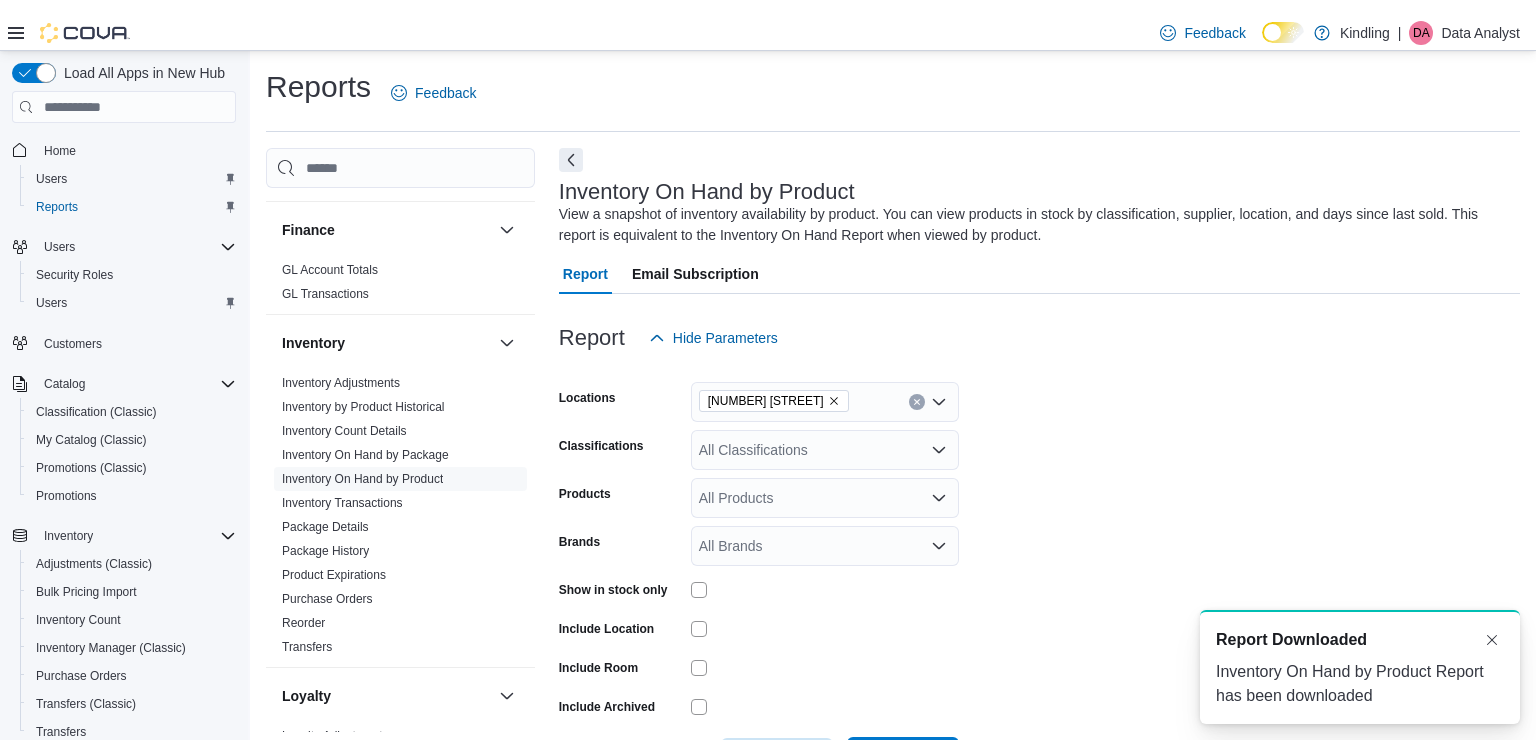 scroll, scrollTop: 0, scrollLeft: 0, axis: both 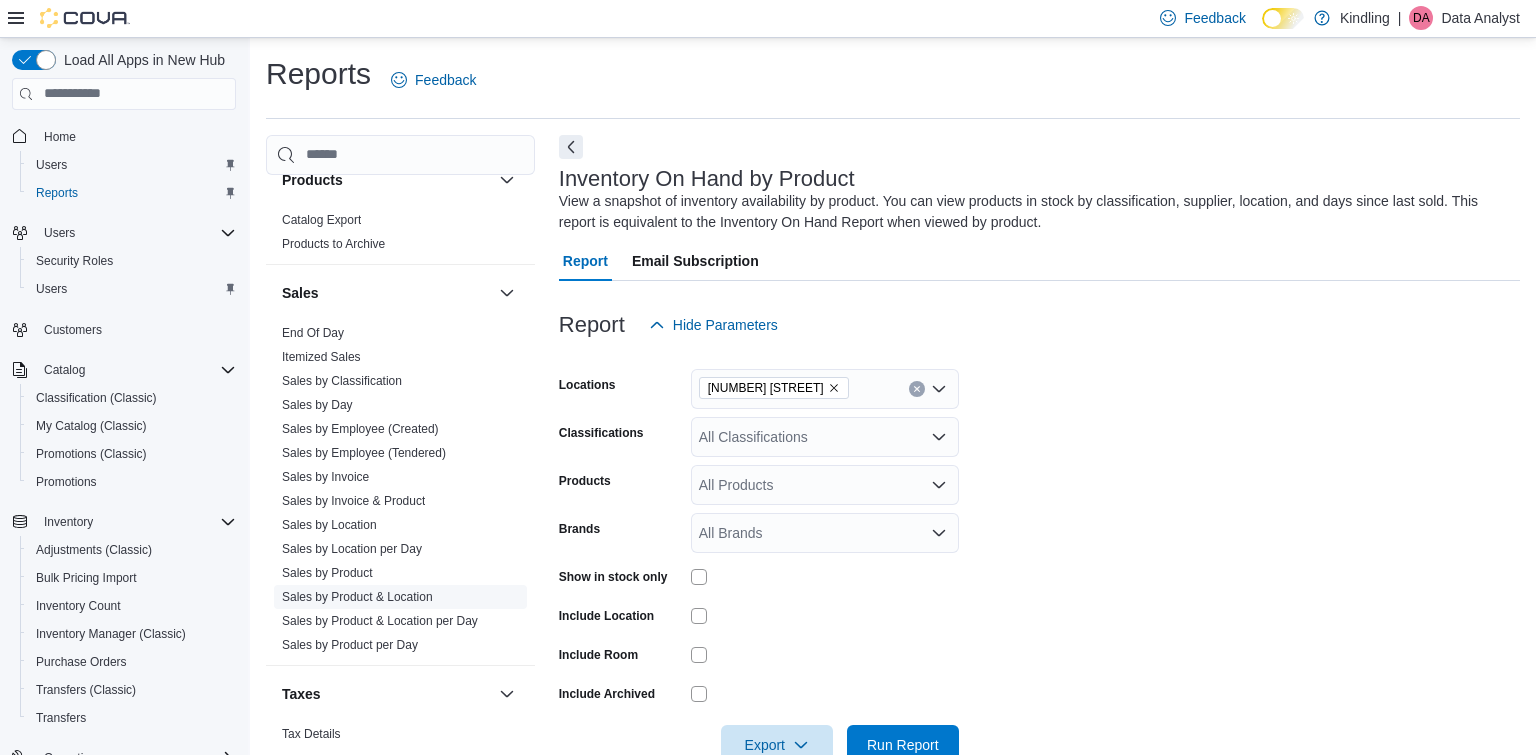 click on "Sales by Product & Location" at bounding box center [357, 597] 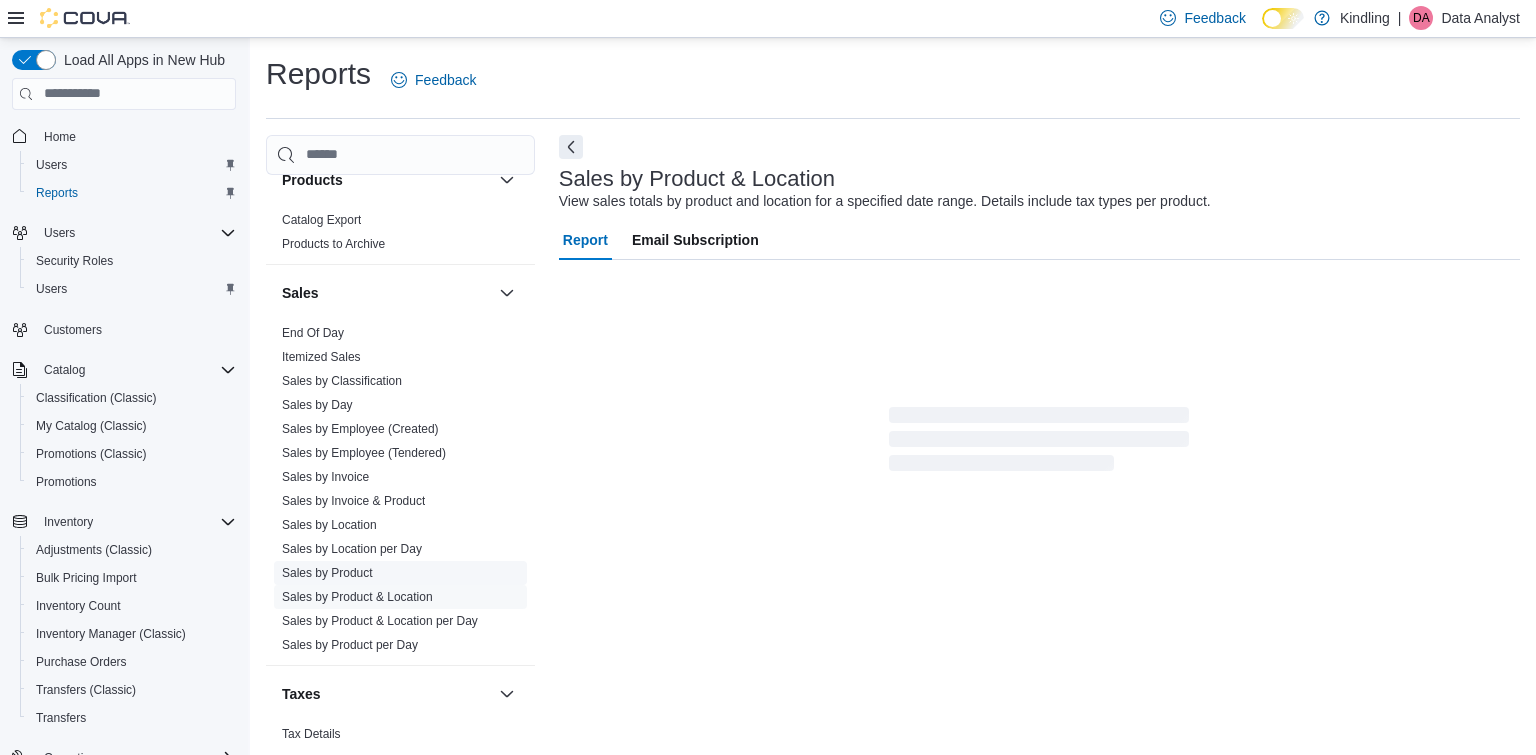 click on "Sales by Product" at bounding box center [327, 573] 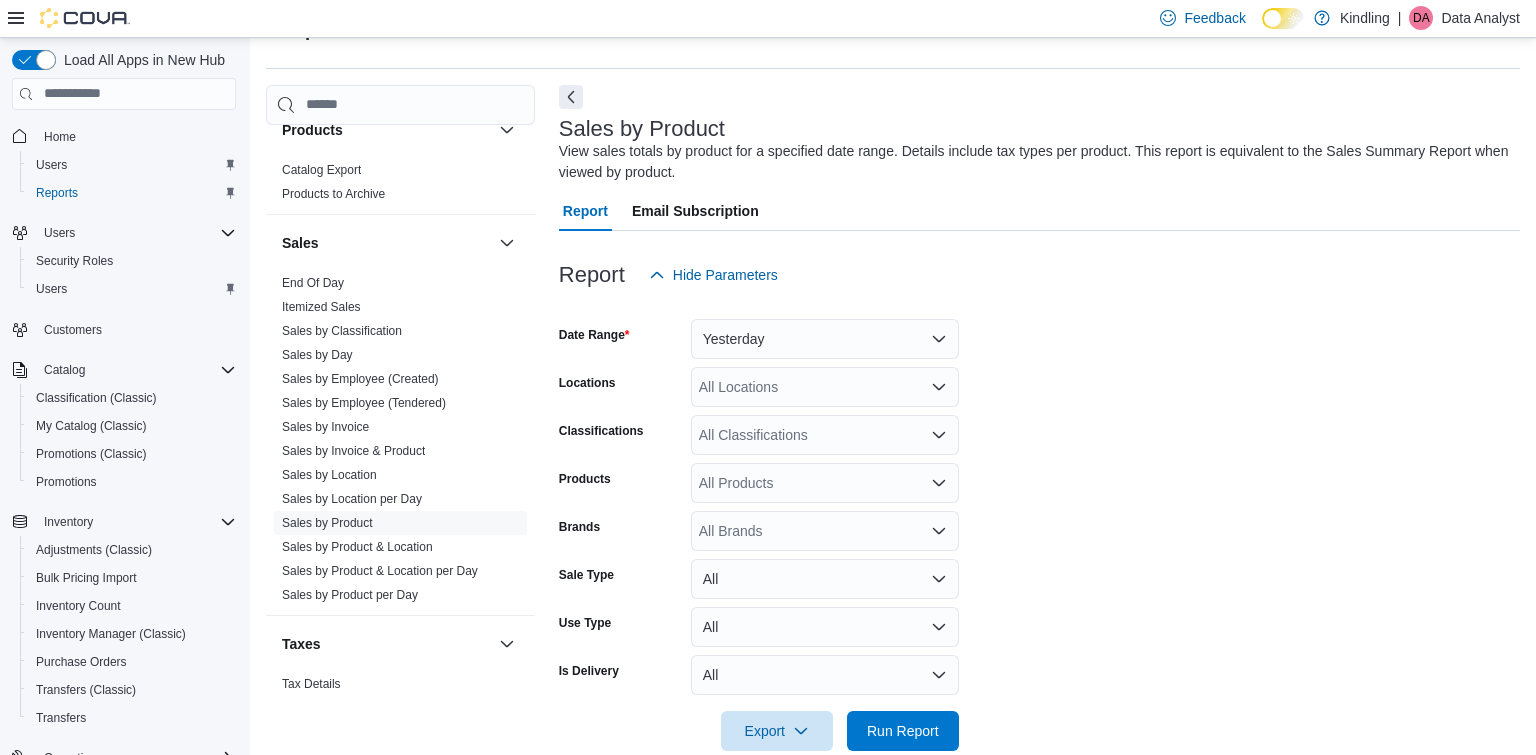 scroll, scrollTop: 67, scrollLeft: 0, axis: vertical 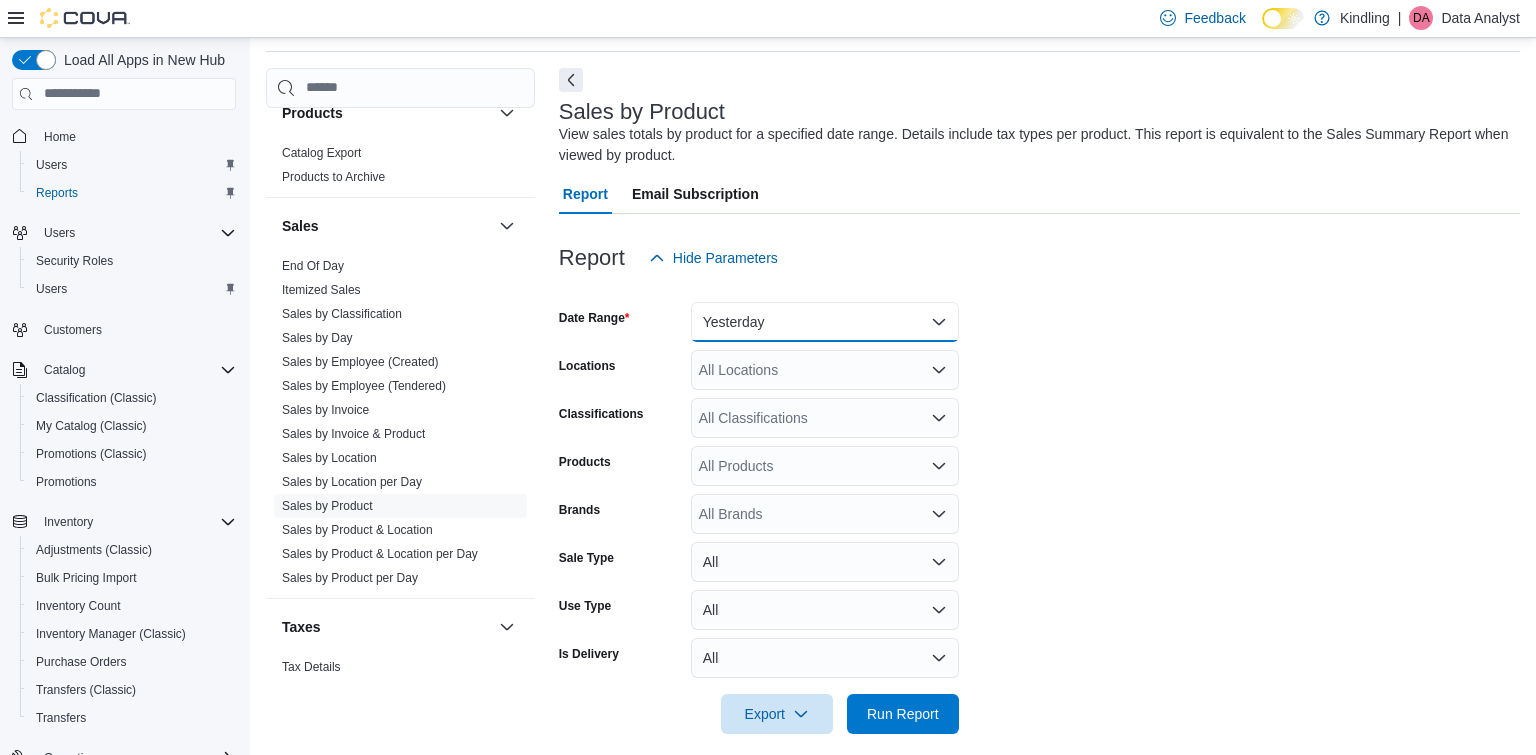 click on "Yesterday" at bounding box center [825, 322] 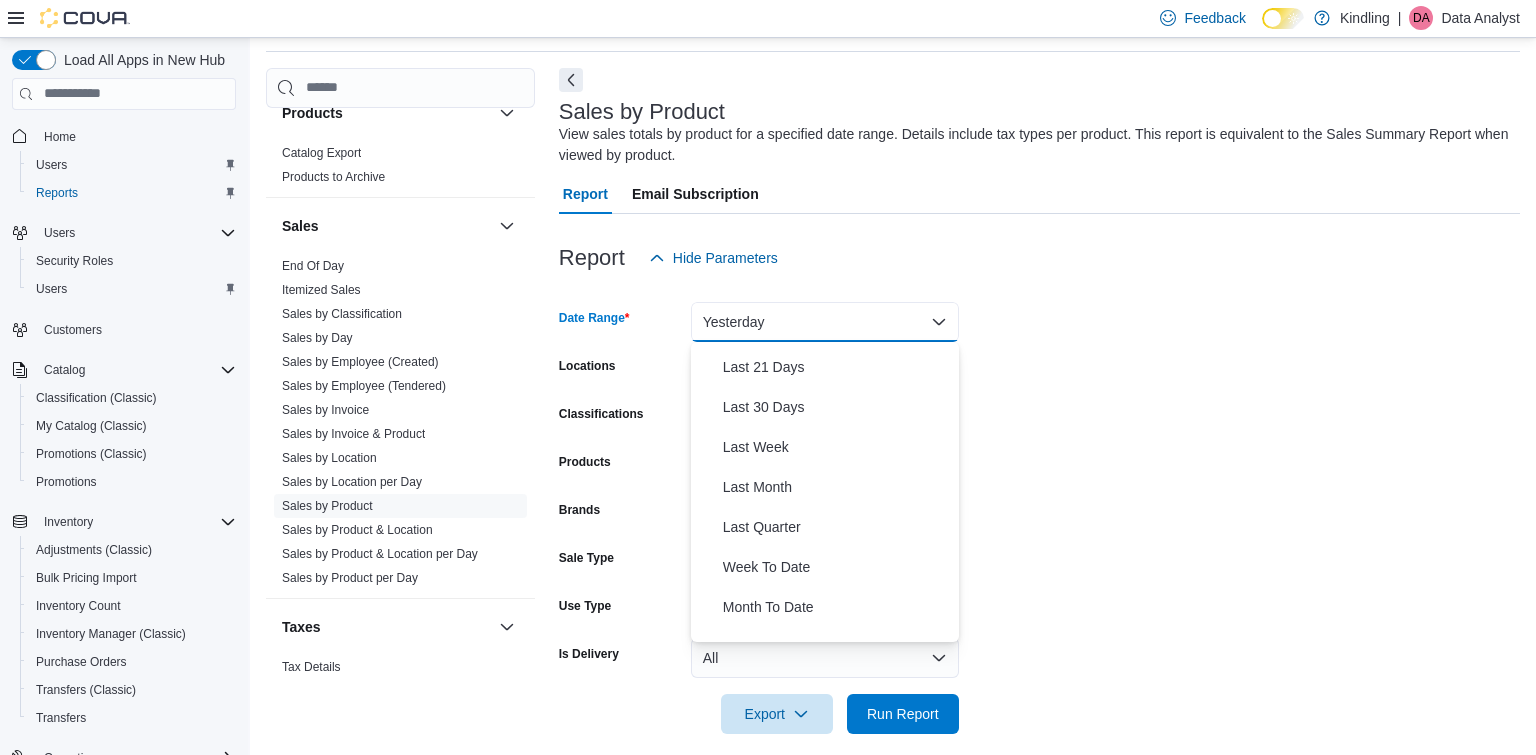 scroll, scrollTop: 300, scrollLeft: 0, axis: vertical 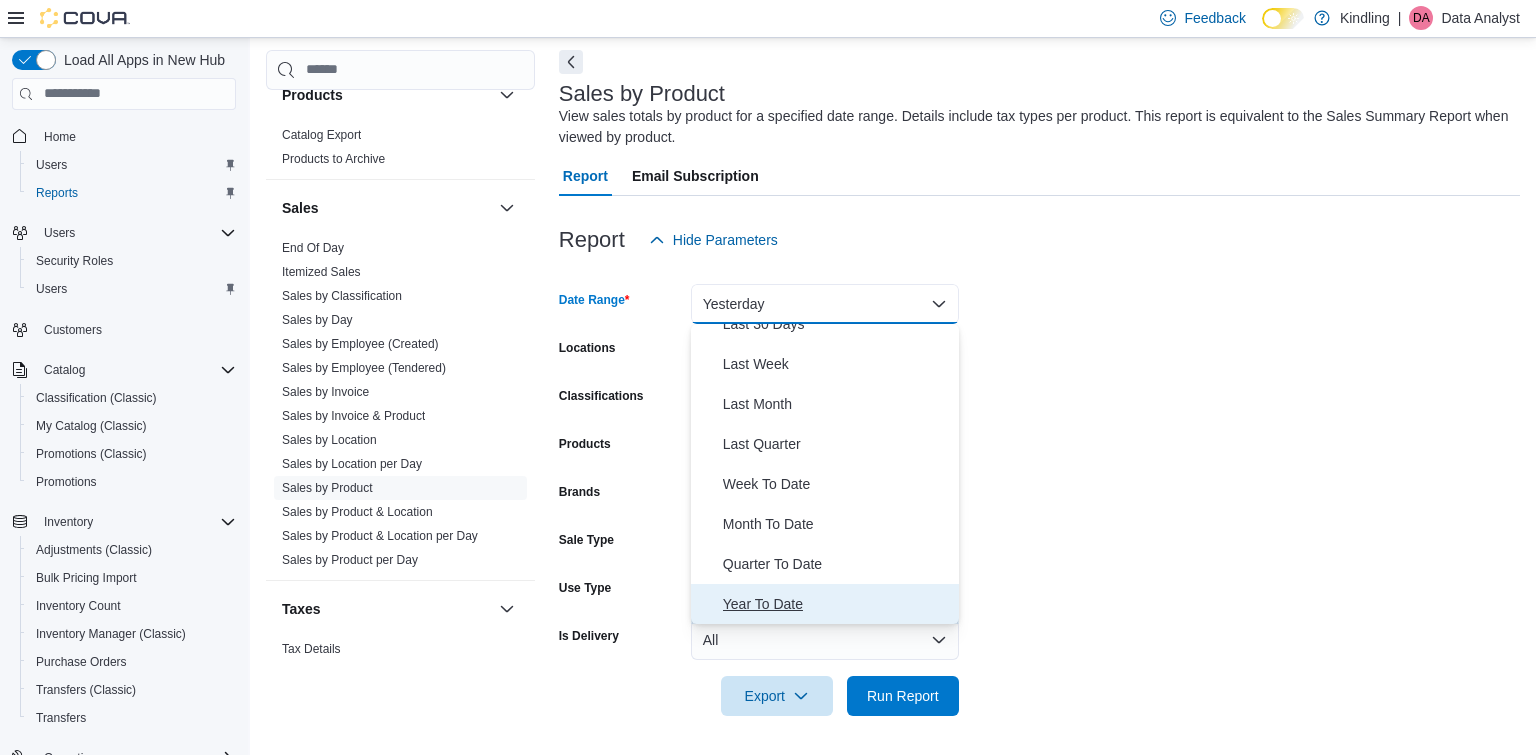click on "Year To Date" at bounding box center [837, 604] 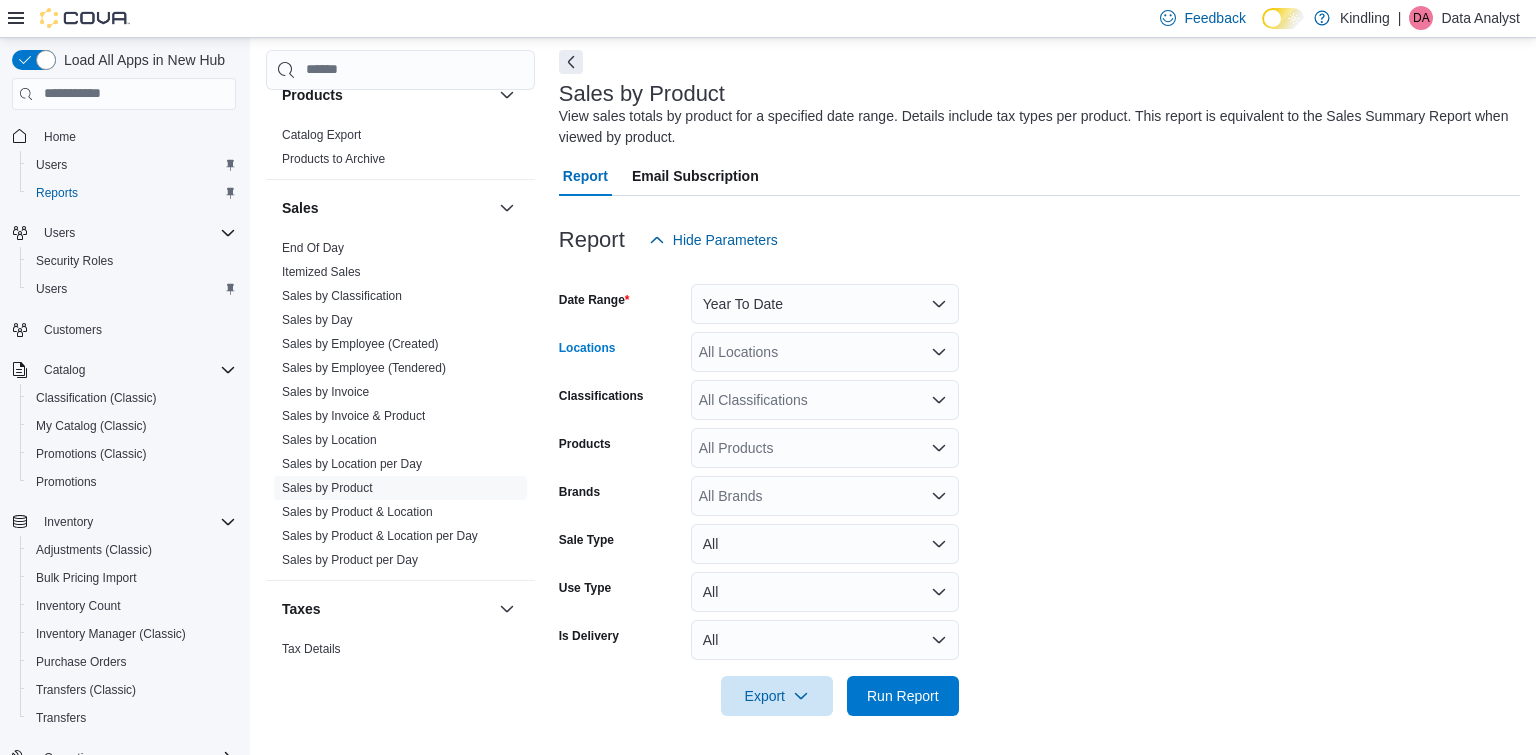 click on "All Locations" at bounding box center (825, 352) 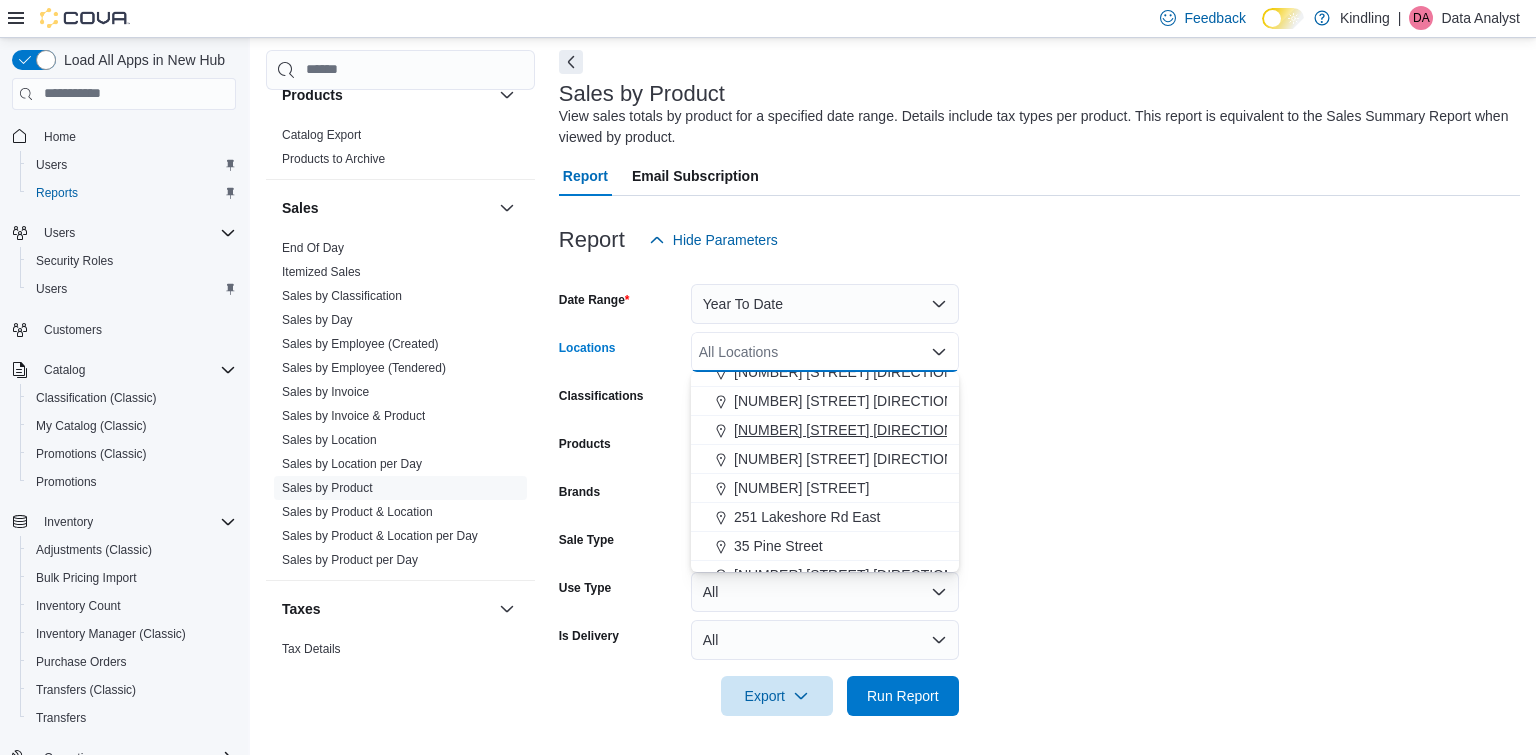 scroll, scrollTop: 92, scrollLeft: 0, axis: vertical 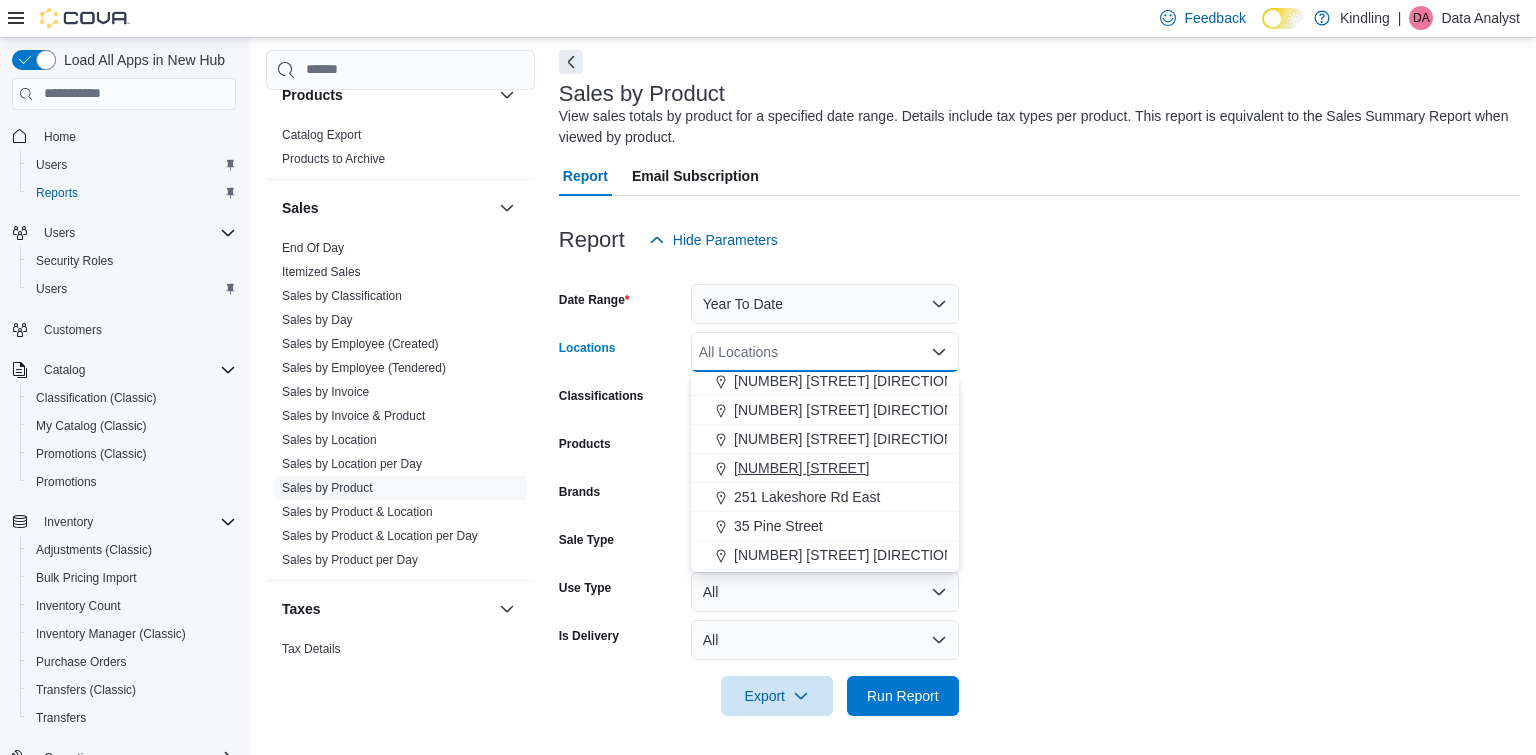 click on "[NUMBER] [STREET]" at bounding box center (801, 468) 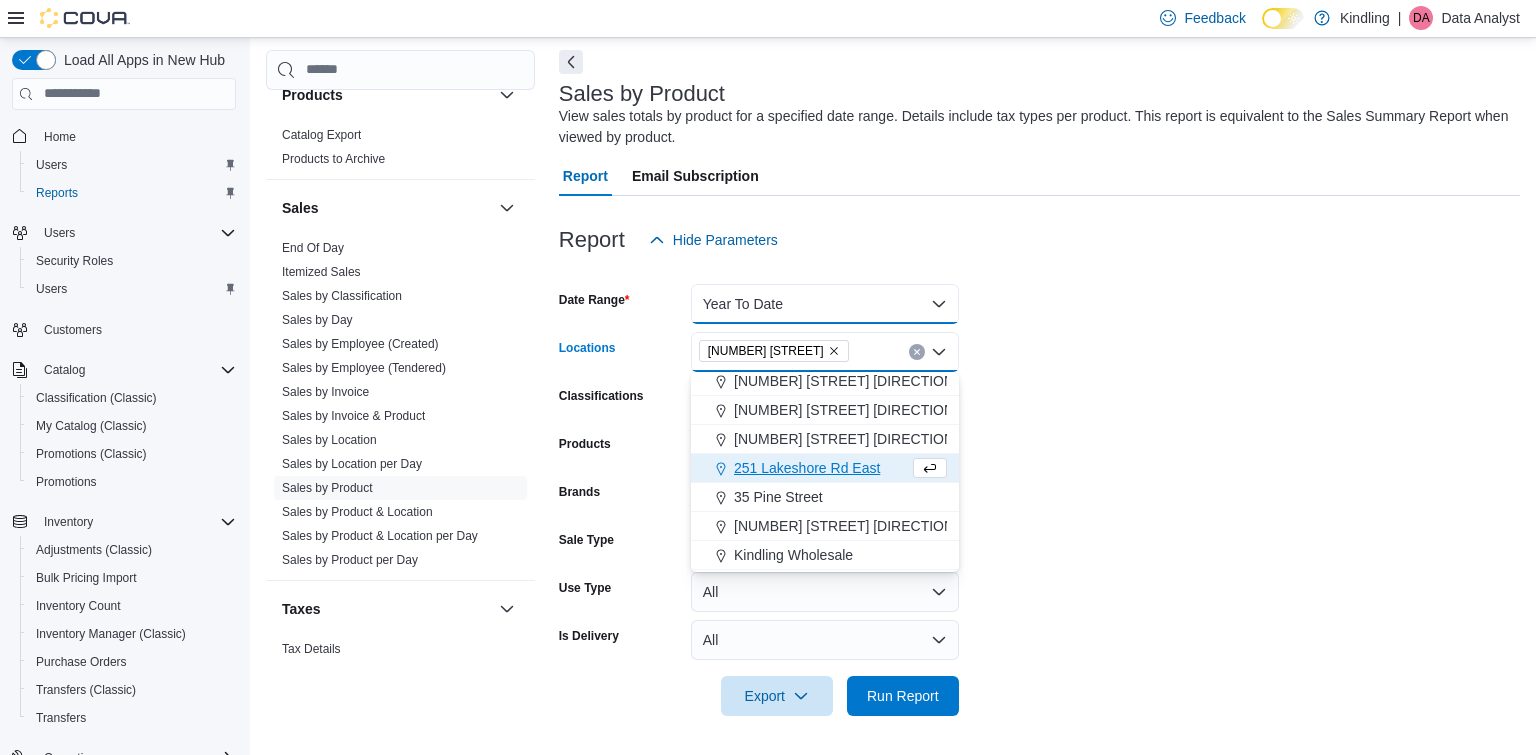 click on "Year To Date" at bounding box center (825, 304) 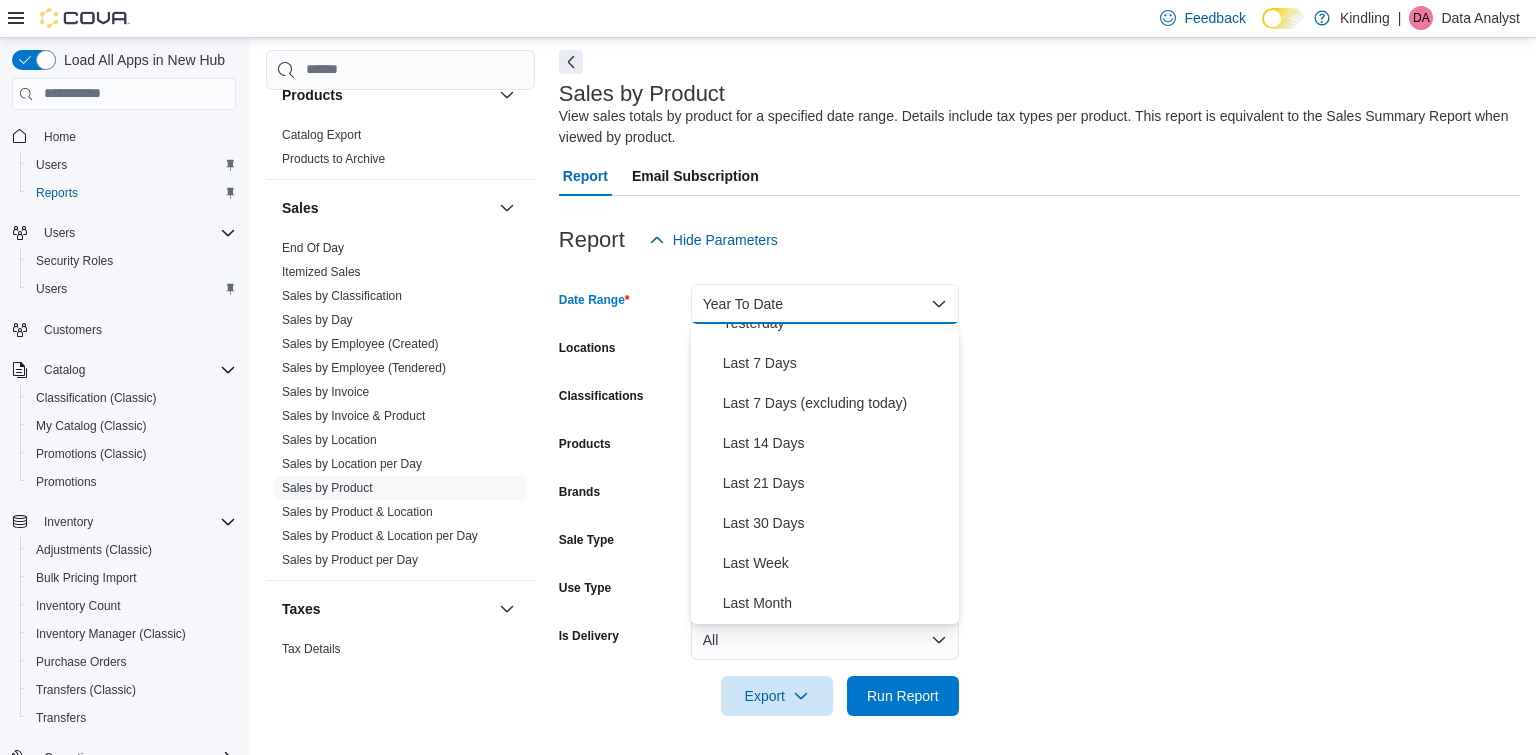 scroll, scrollTop: 0, scrollLeft: 0, axis: both 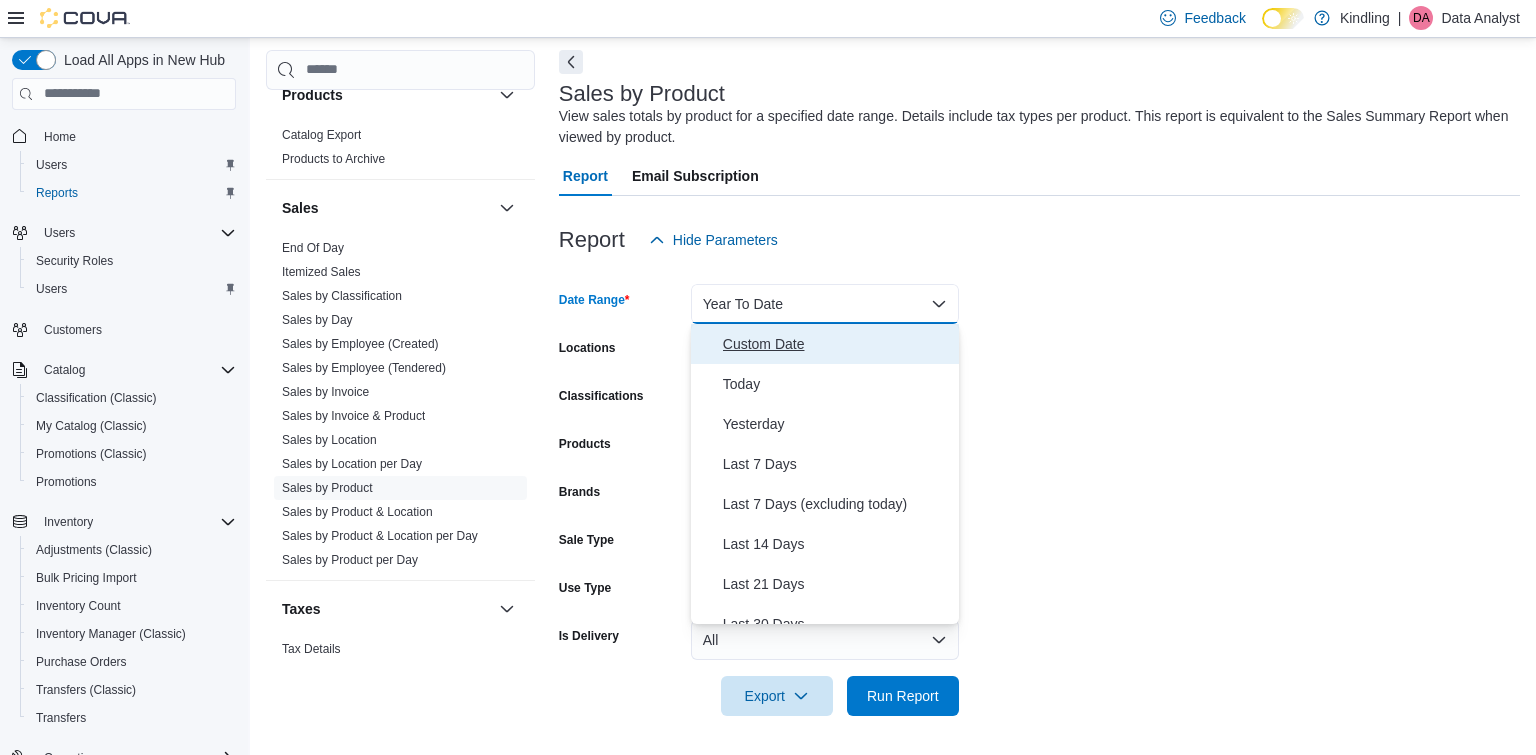 click on "Custom Date" at bounding box center (837, 344) 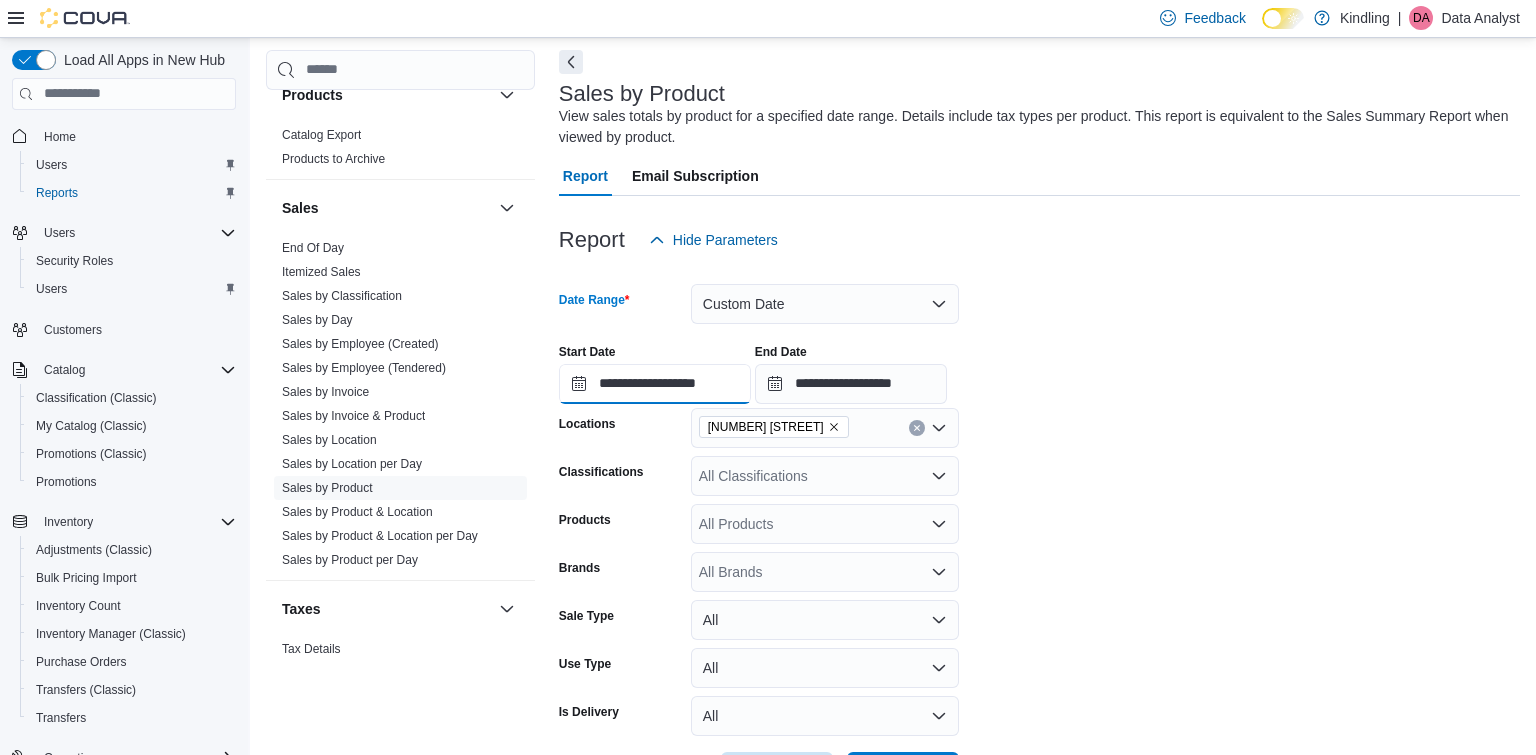 click on "**********" at bounding box center [655, 384] 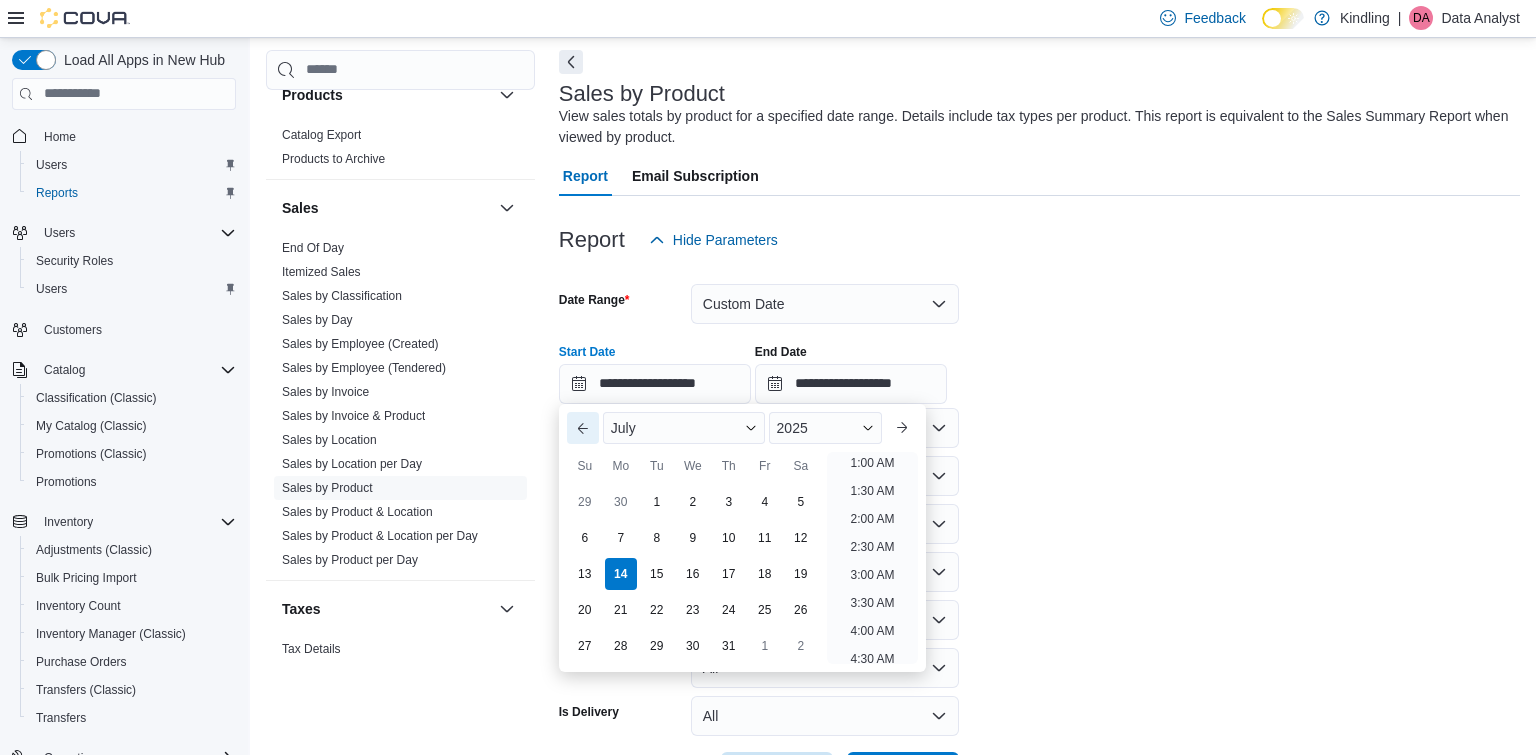 click on "Previous Month" at bounding box center (583, 428) 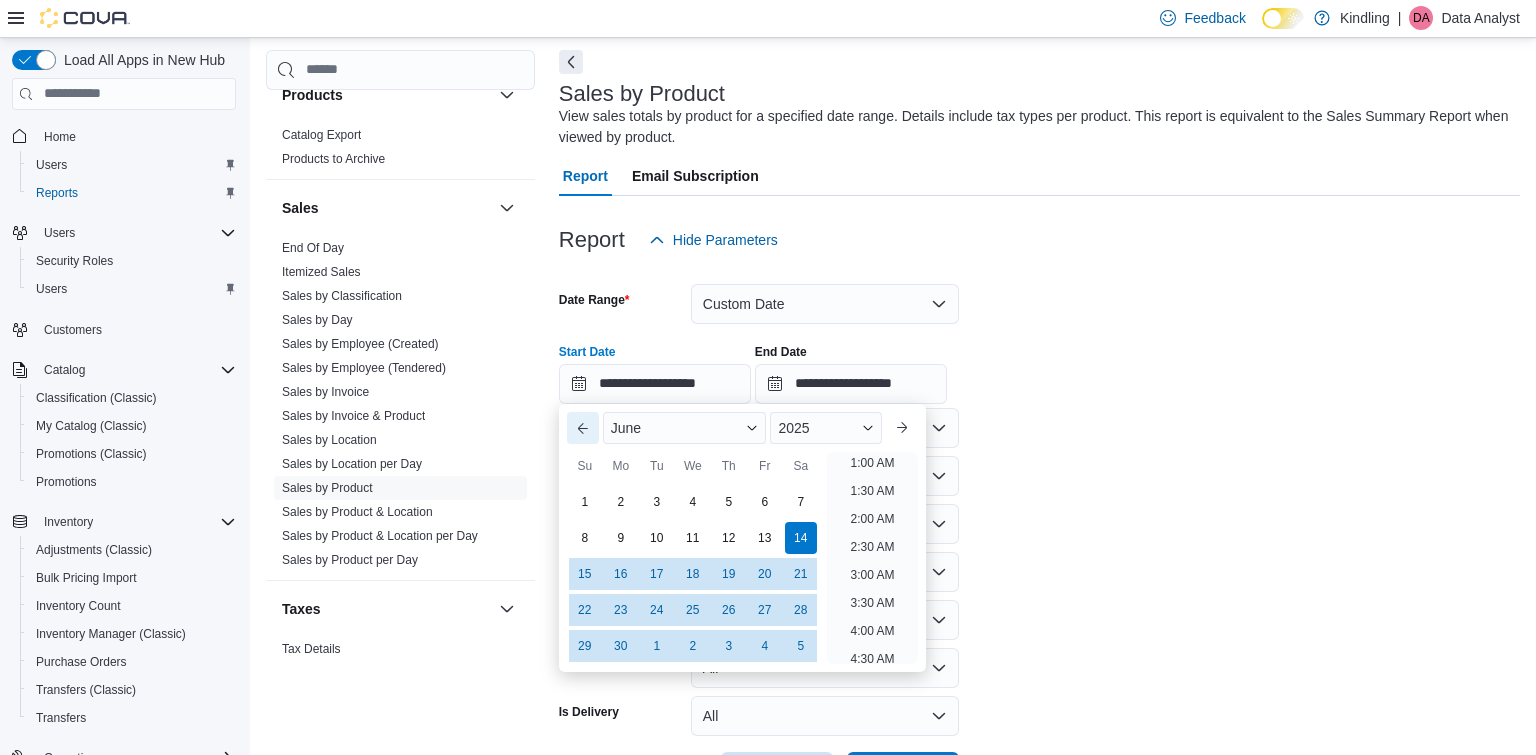 click on "Previous Month" at bounding box center [583, 428] 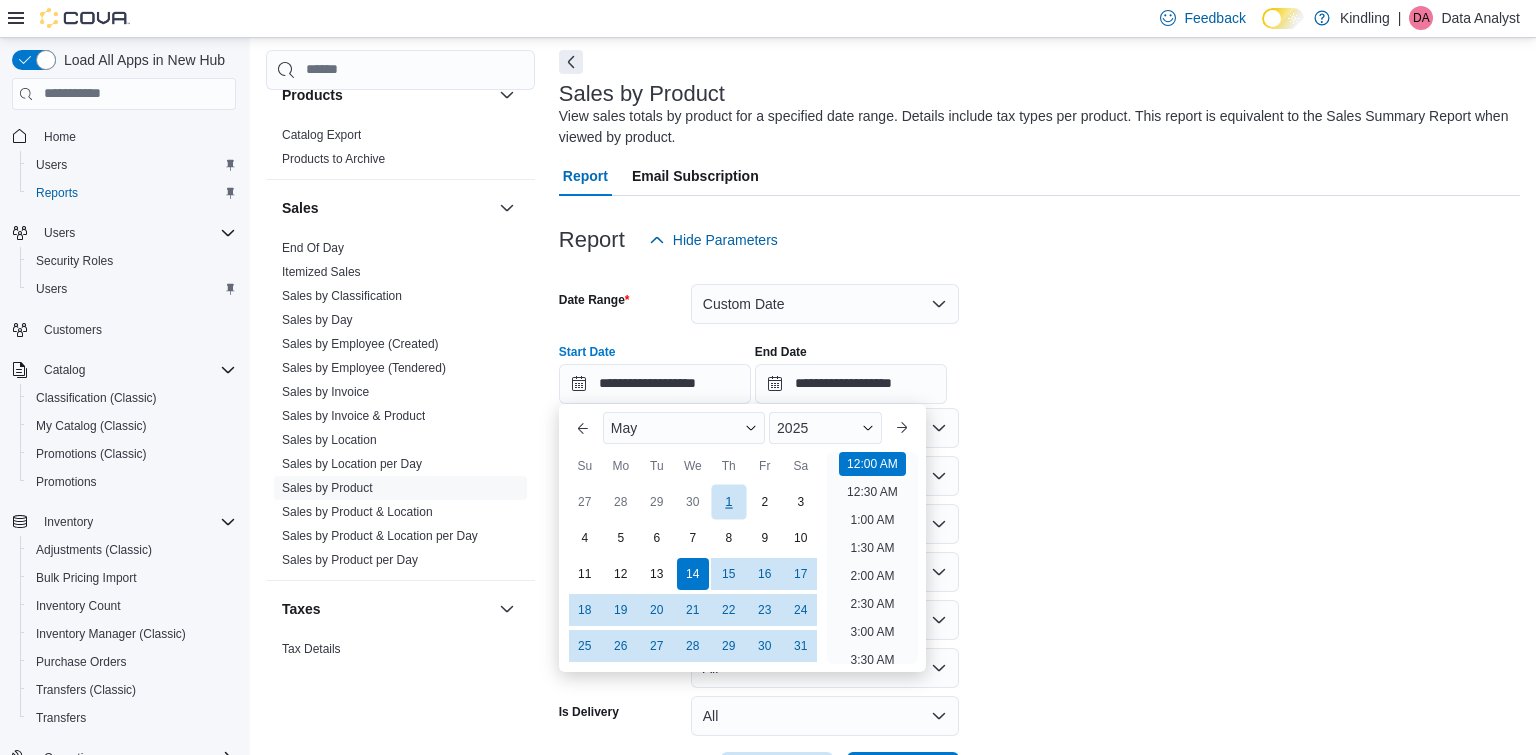 click on "1" at bounding box center [728, 501] 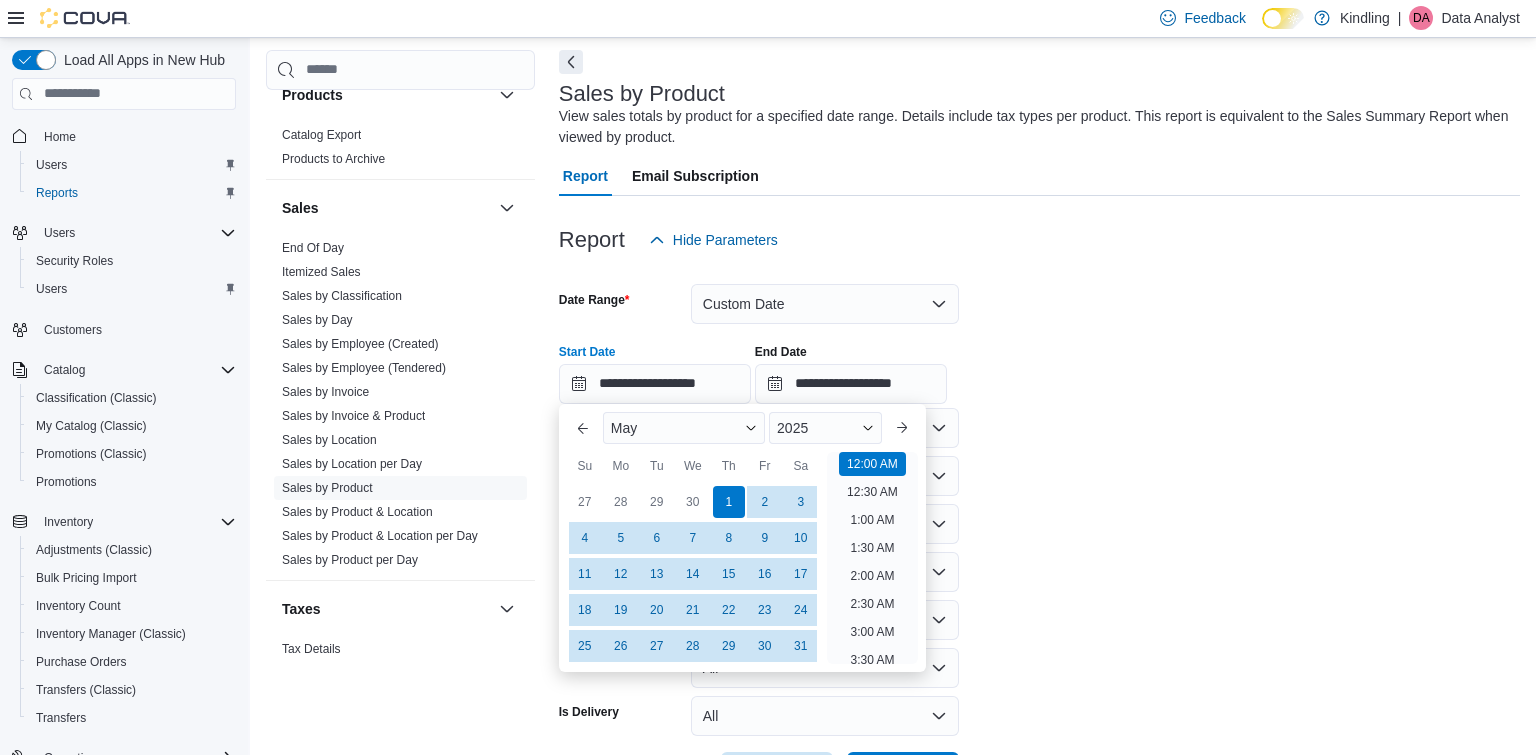 click on "**********" at bounding box center [1039, 526] 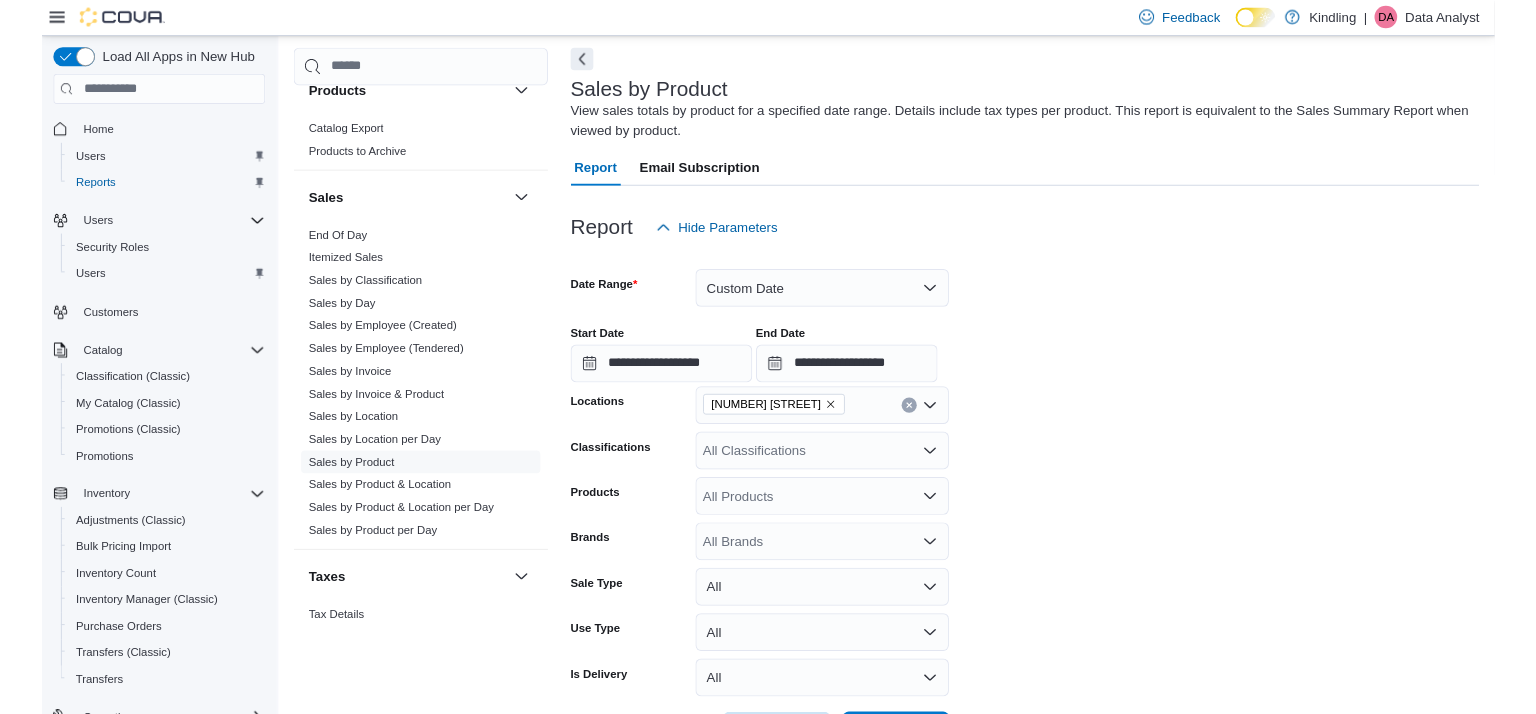 scroll, scrollTop: 161, scrollLeft: 0, axis: vertical 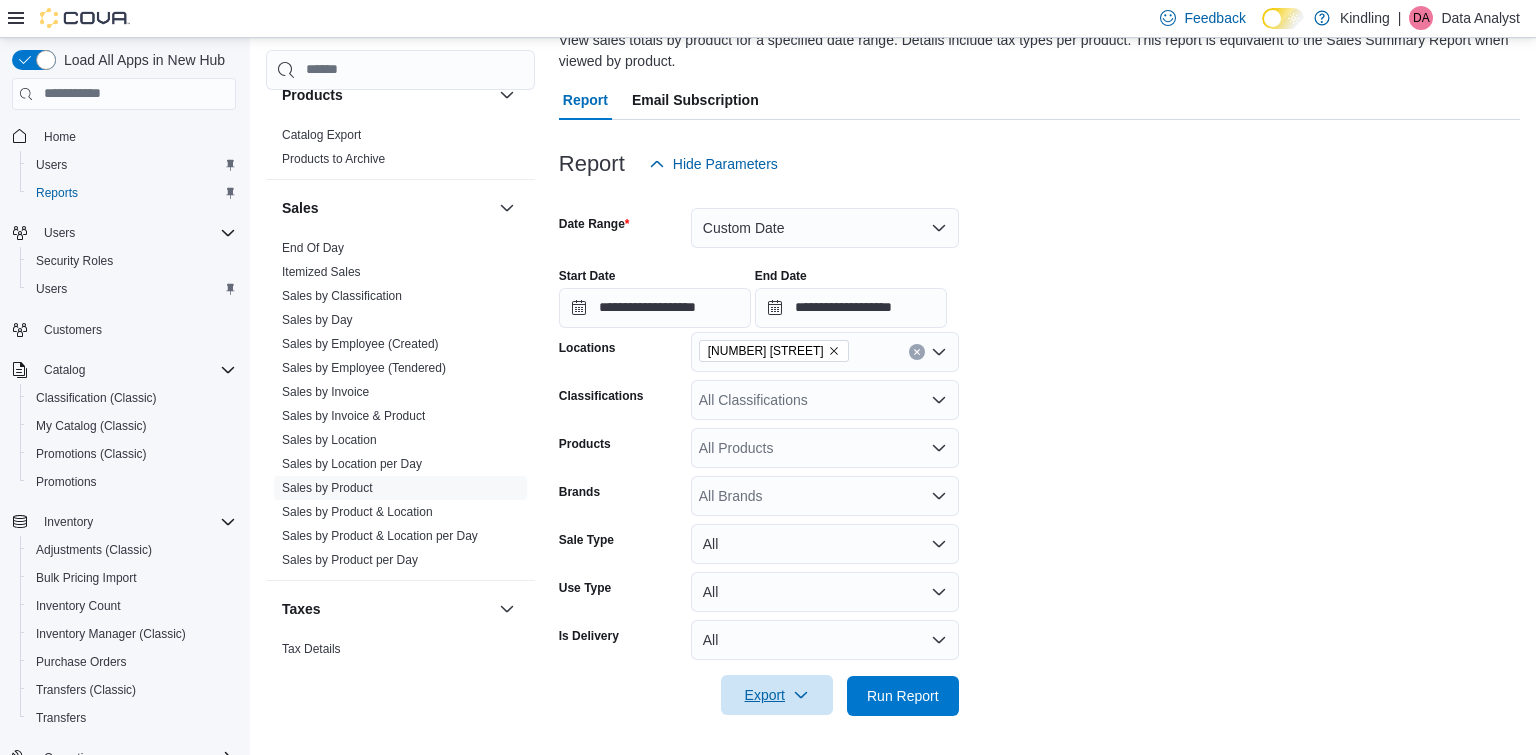 click on "Export" at bounding box center [777, 695] 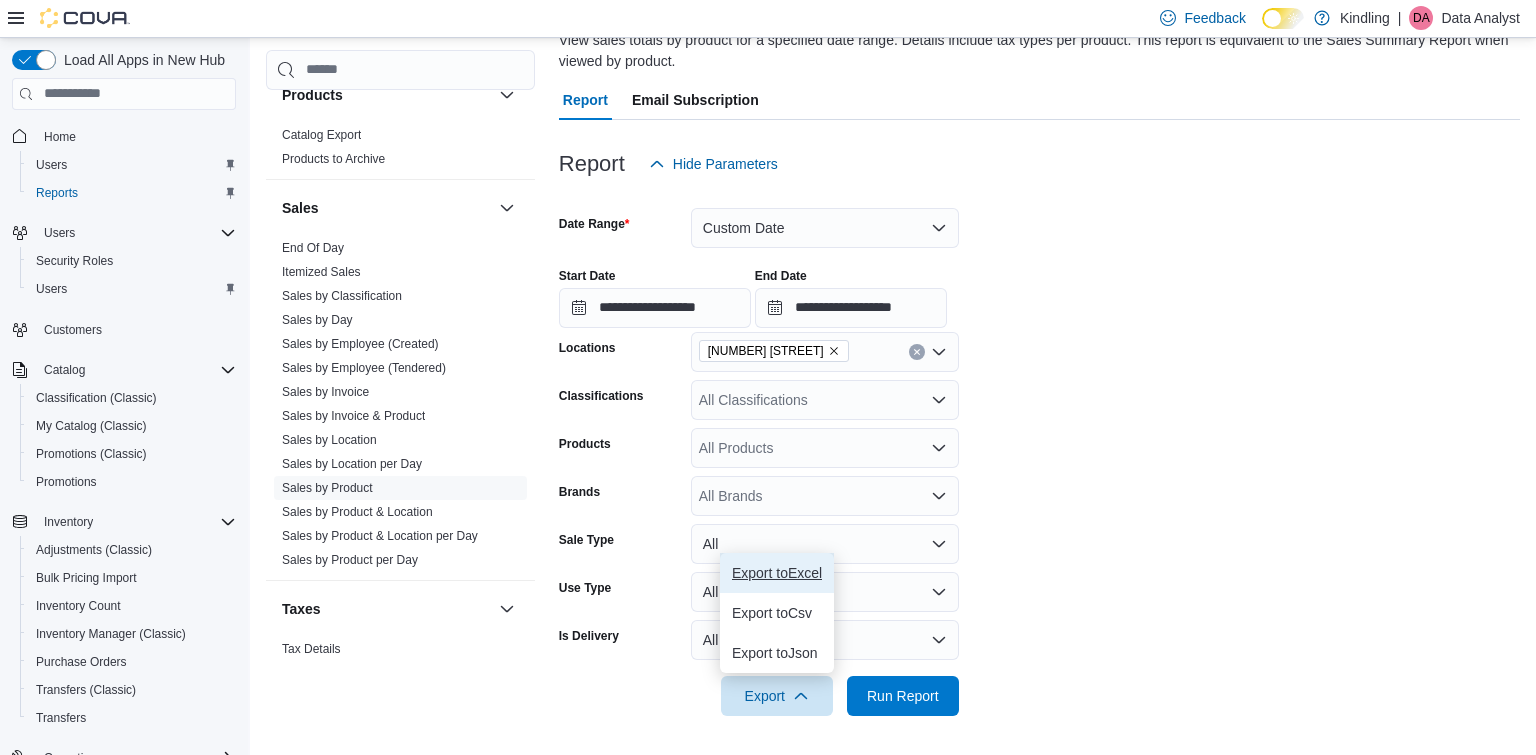 click on "Export to  Excel" at bounding box center [777, 573] 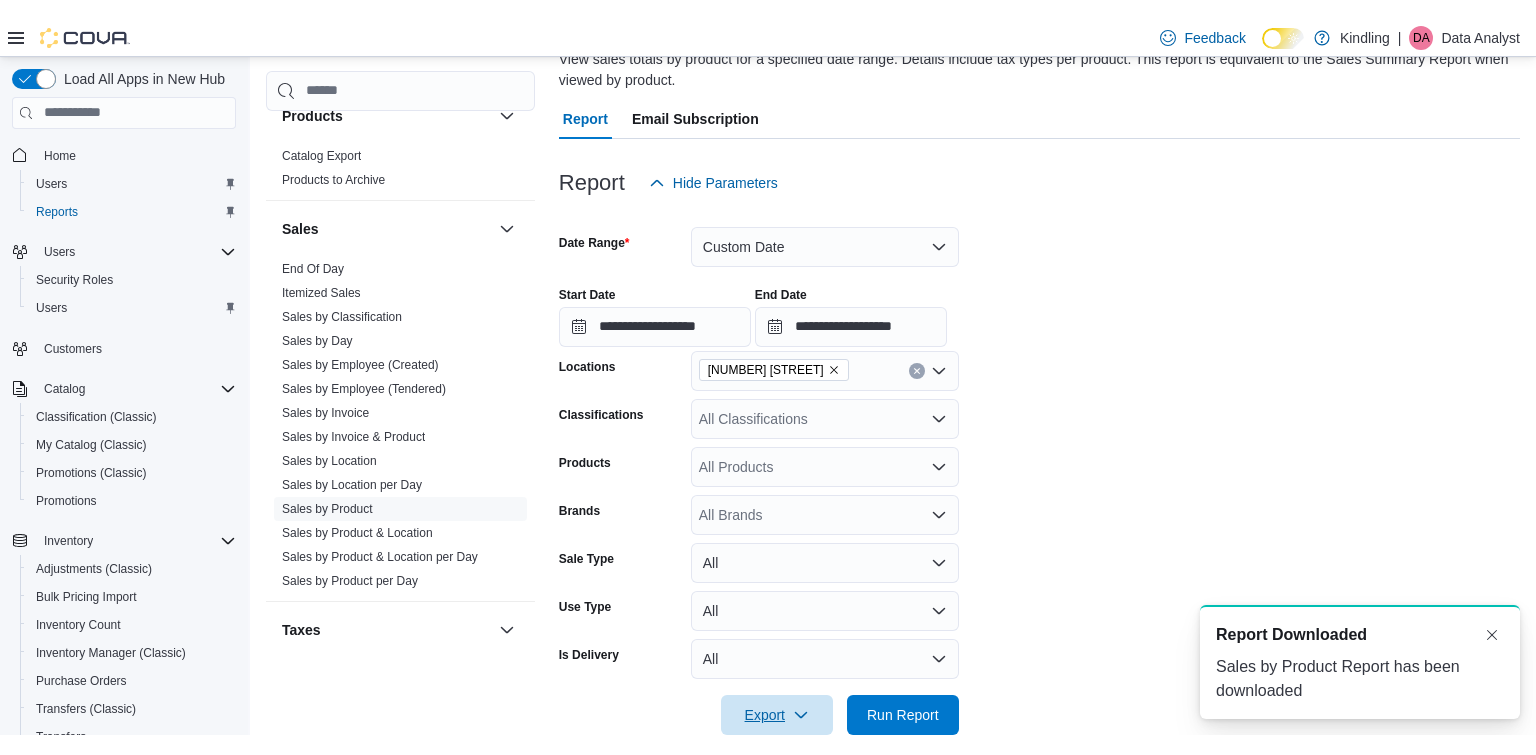 scroll, scrollTop: 0, scrollLeft: 0, axis: both 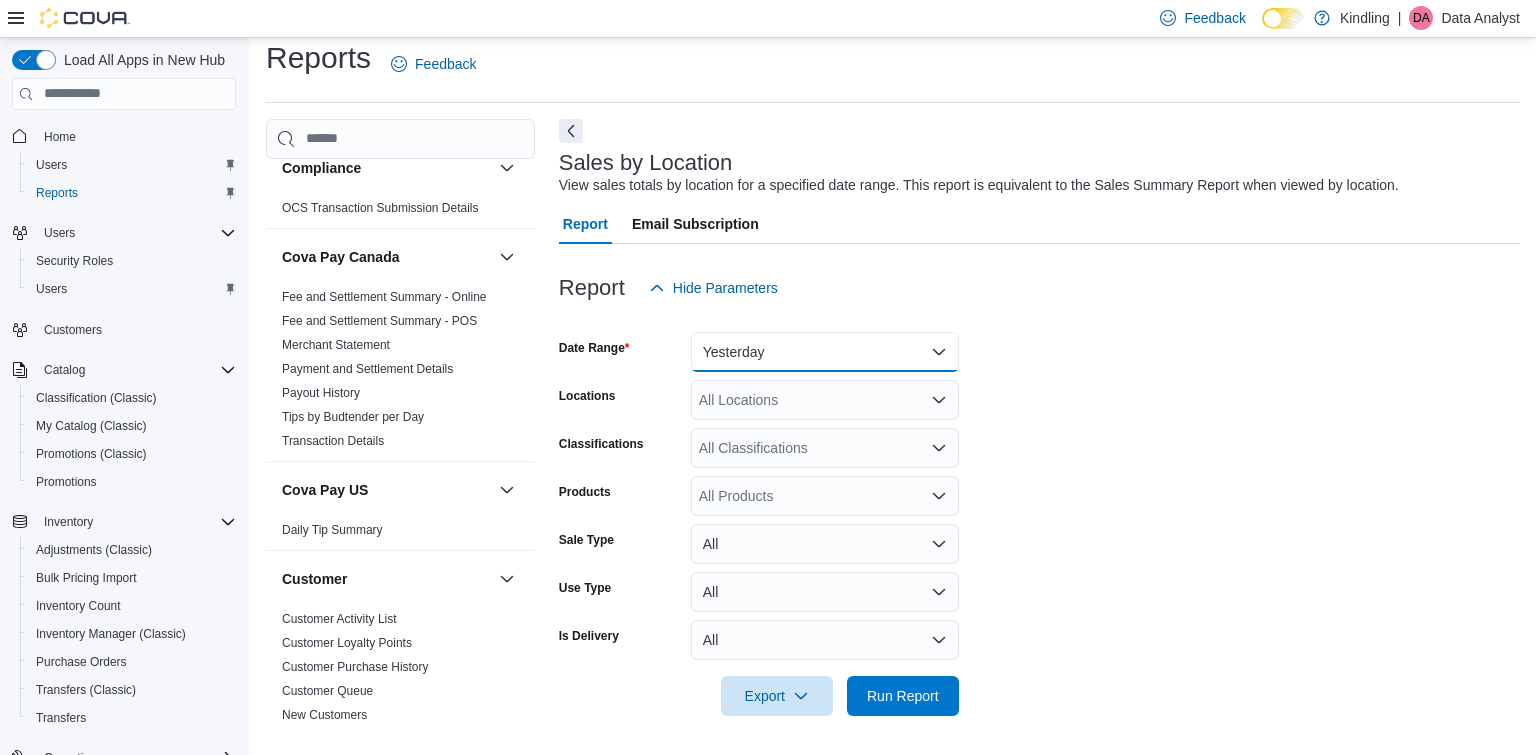 click on "Yesterday" at bounding box center [825, 352] 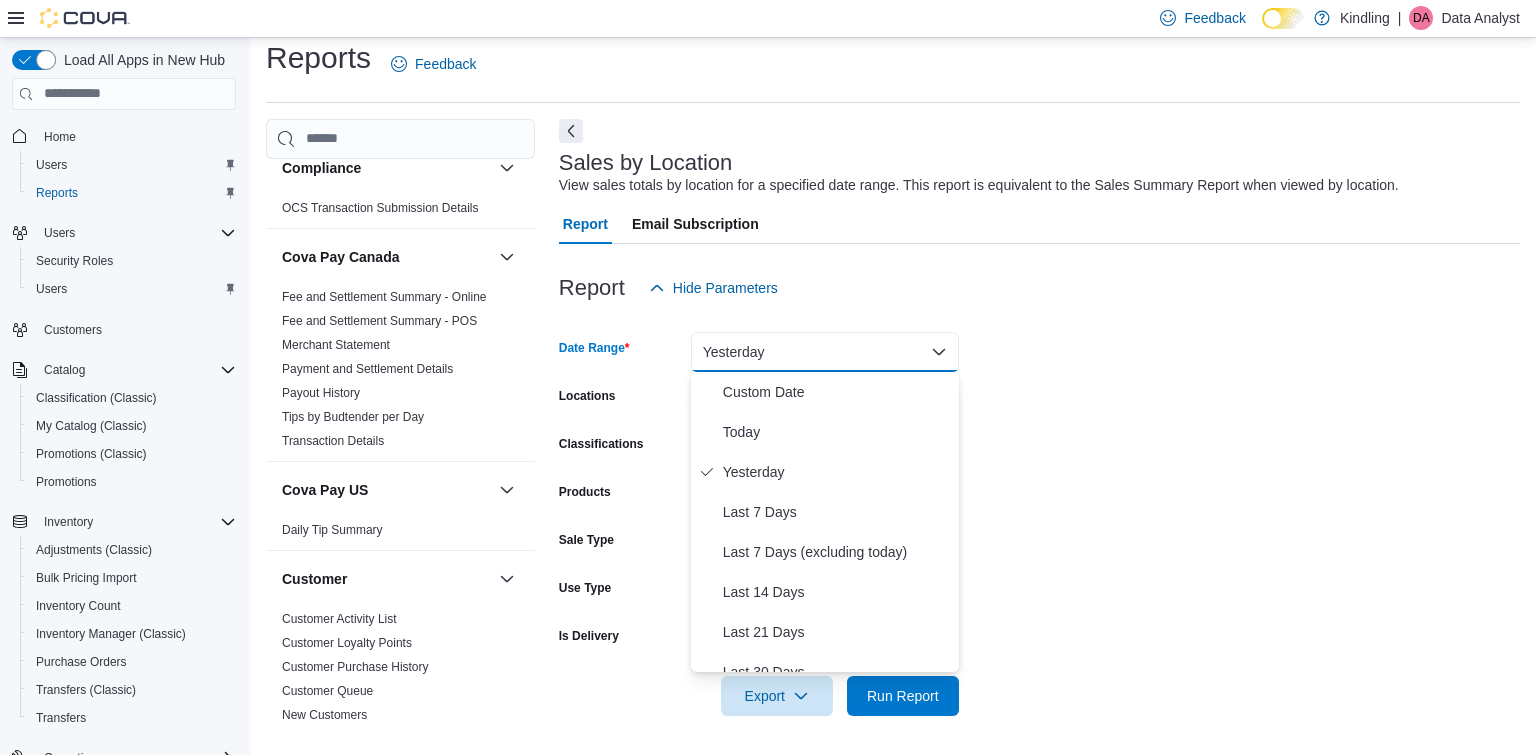 click on "Locations" at bounding box center [621, 400] 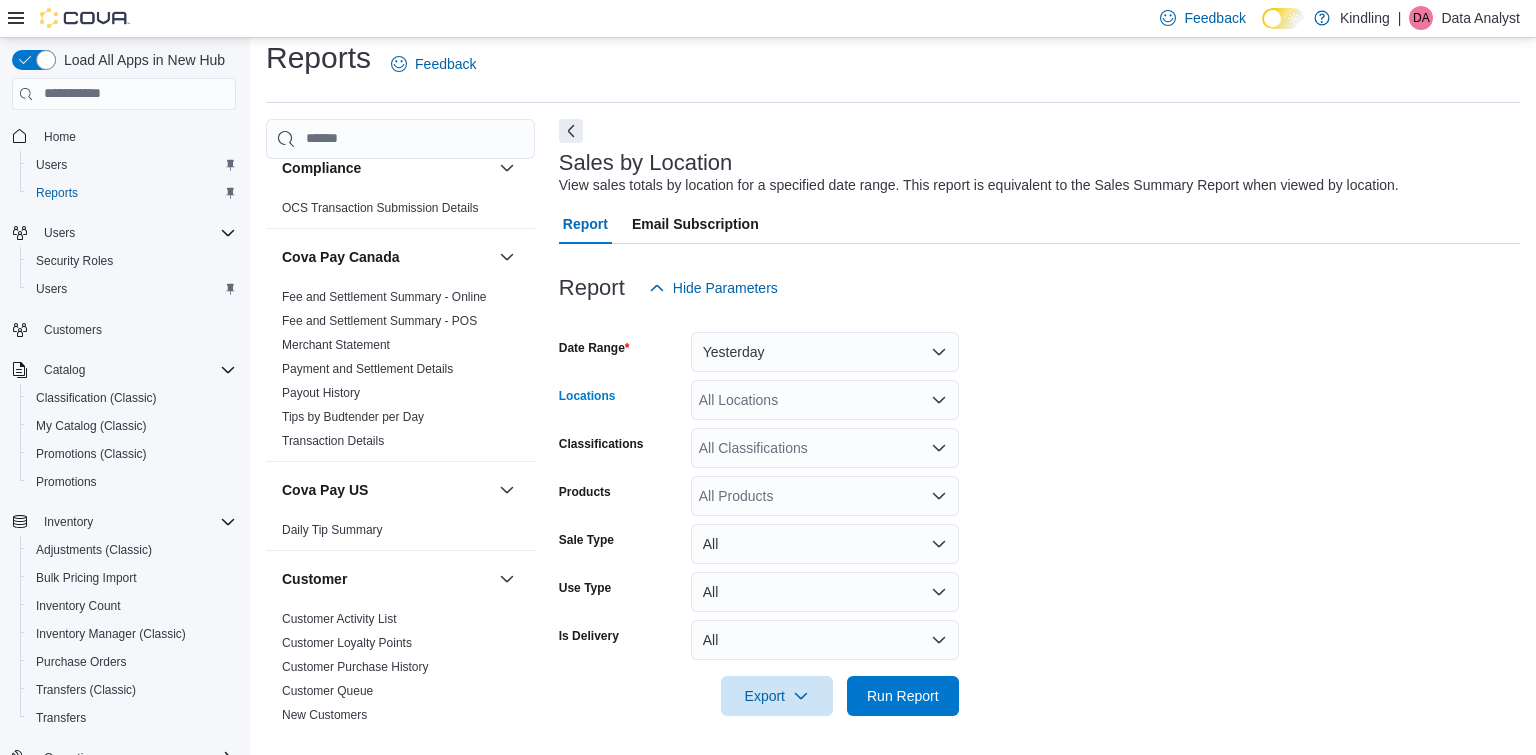 click on "All Locations" at bounding box center (825, 400) 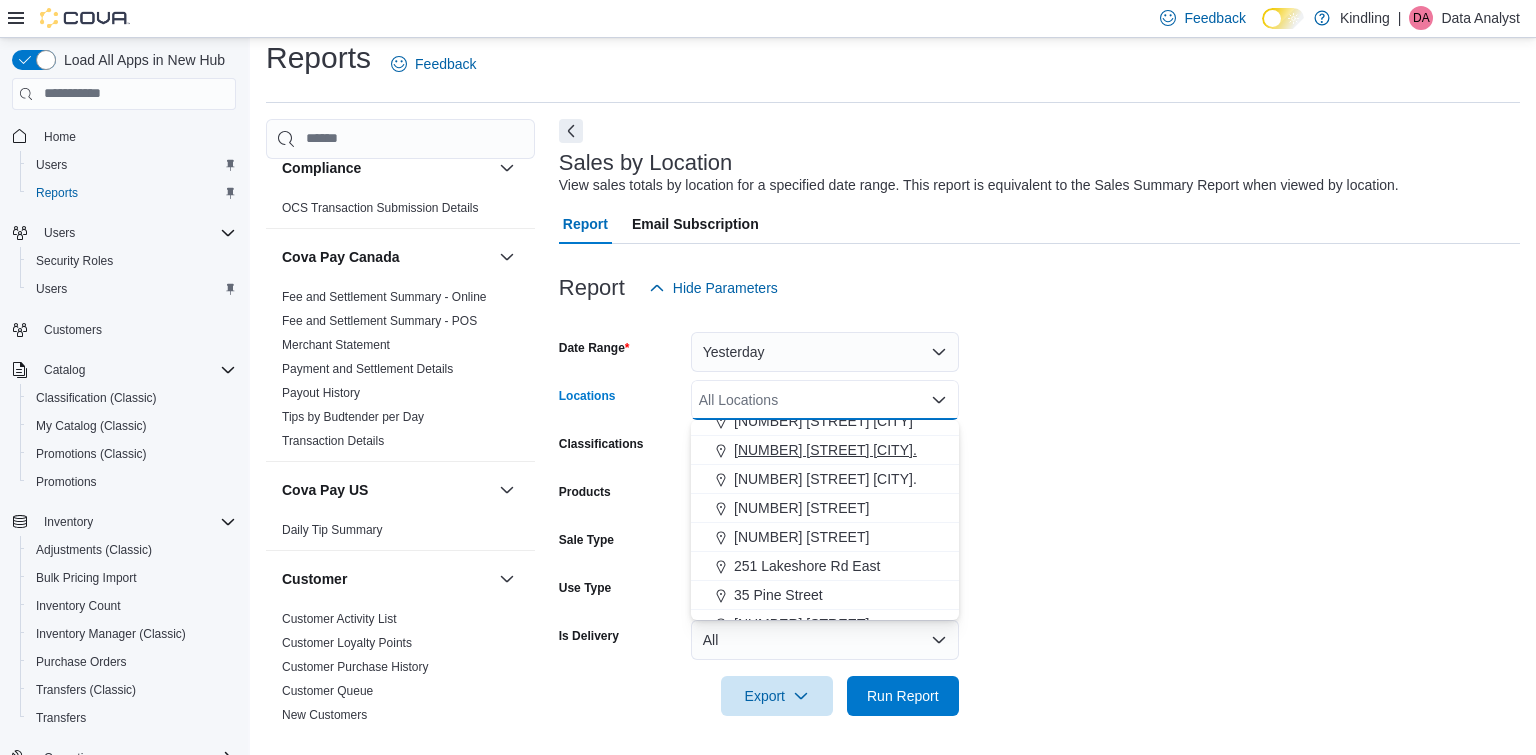 scroll, scrollTop: 72, scrollLeft: 0, axis: vertical 